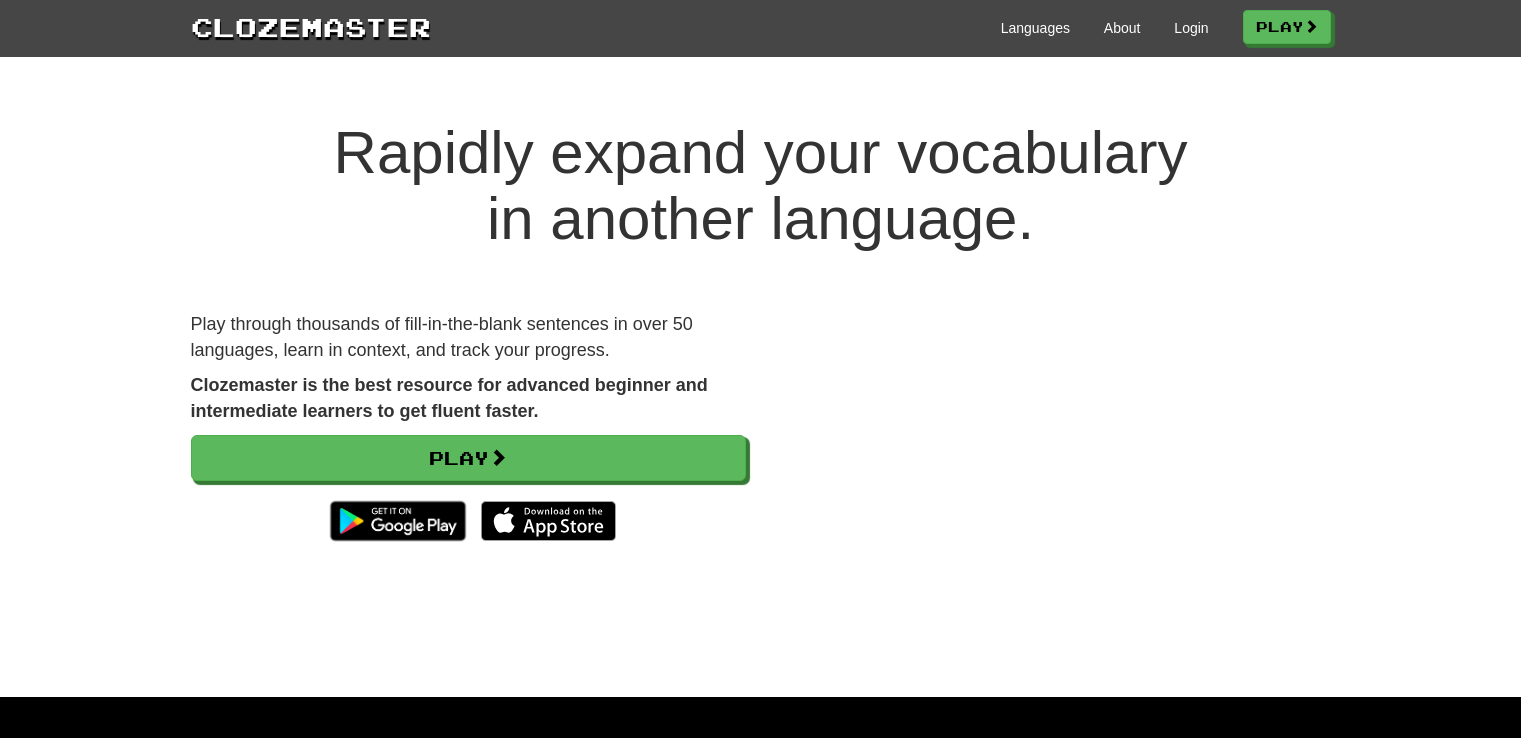 scroll, scrollTop: 0, scrollLeft: 0, axis: both 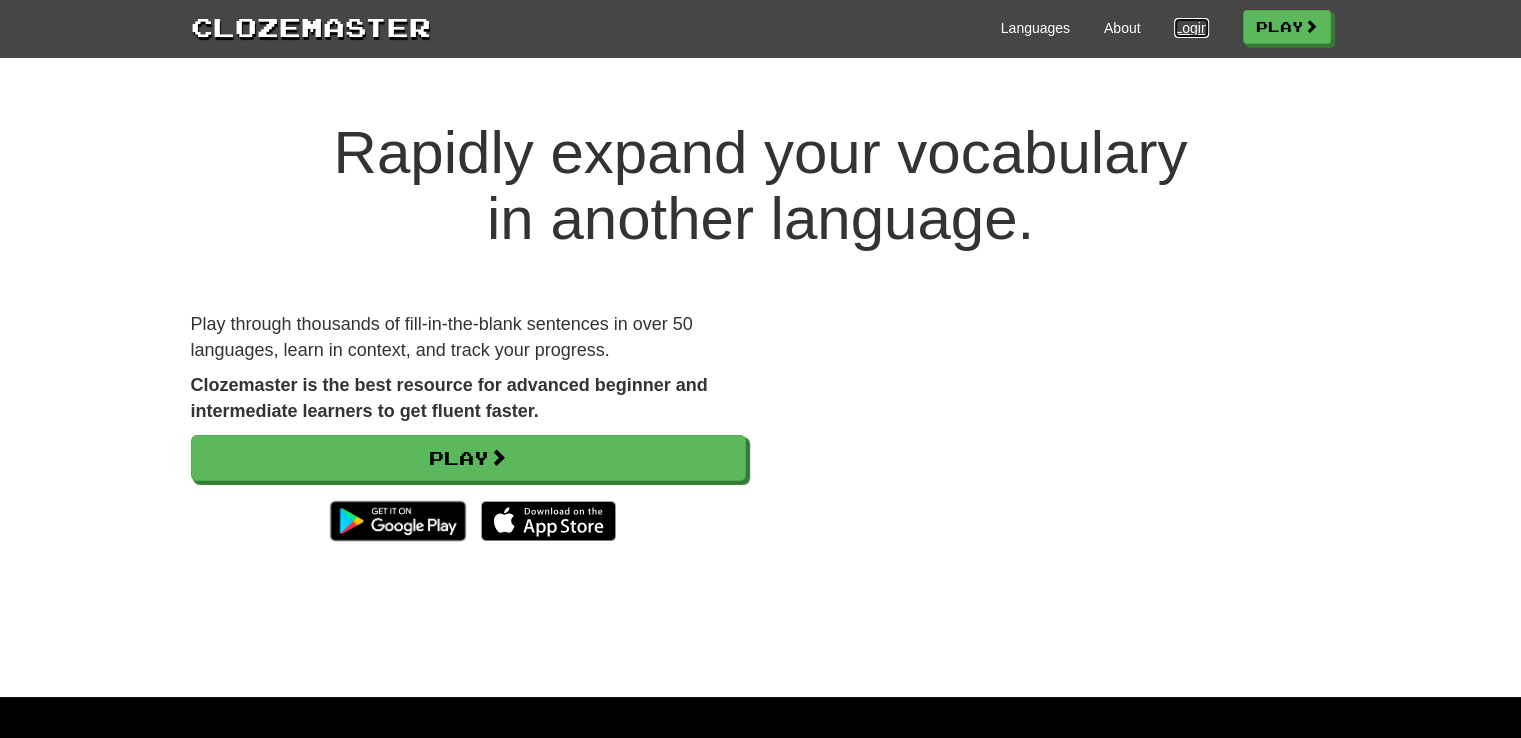 click on "Login" at bounding box center (1191, 28) 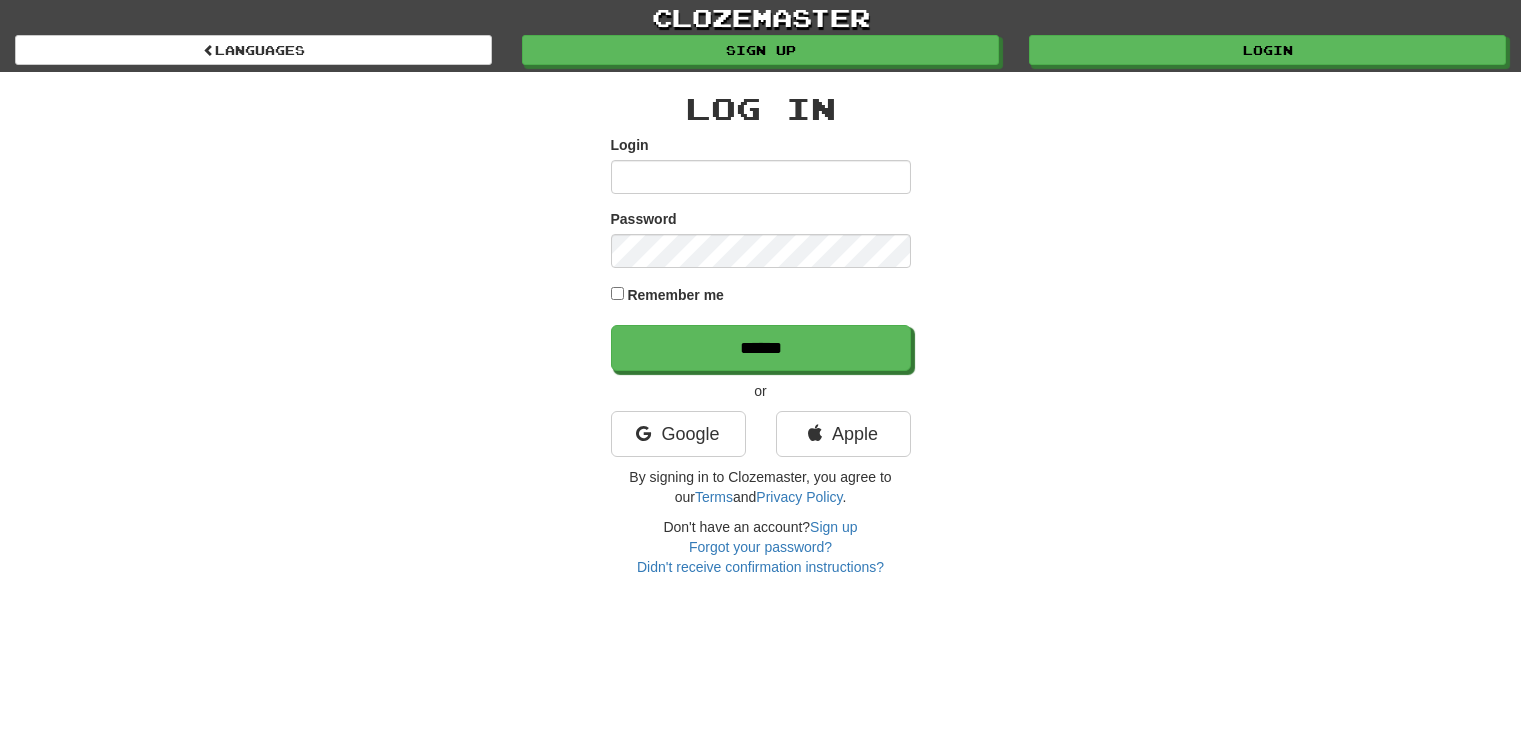 scroll, scrollTop: 0, scrollLeft: 0, axis: both 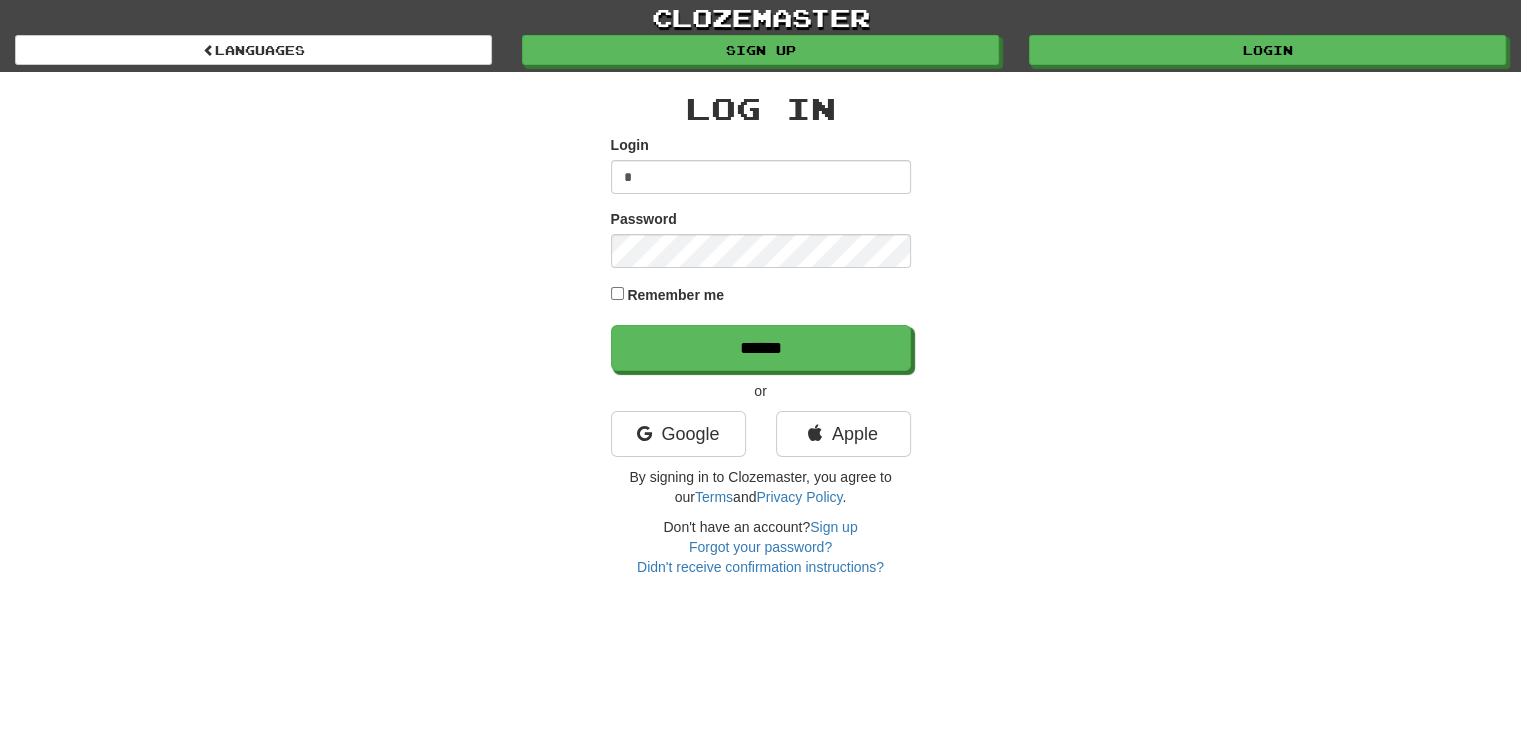 type on "**********" 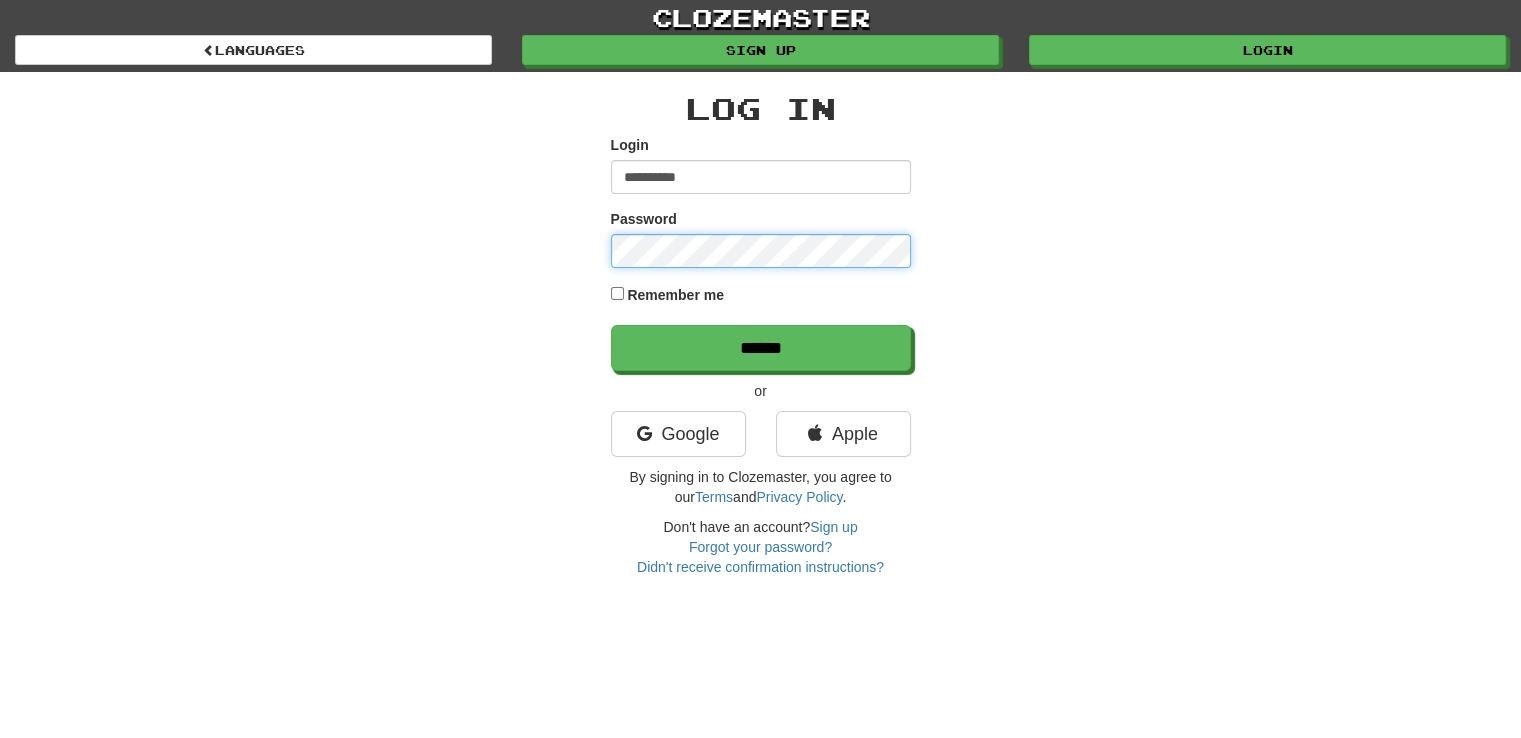 click on "******" at bounding box center (761, 348) 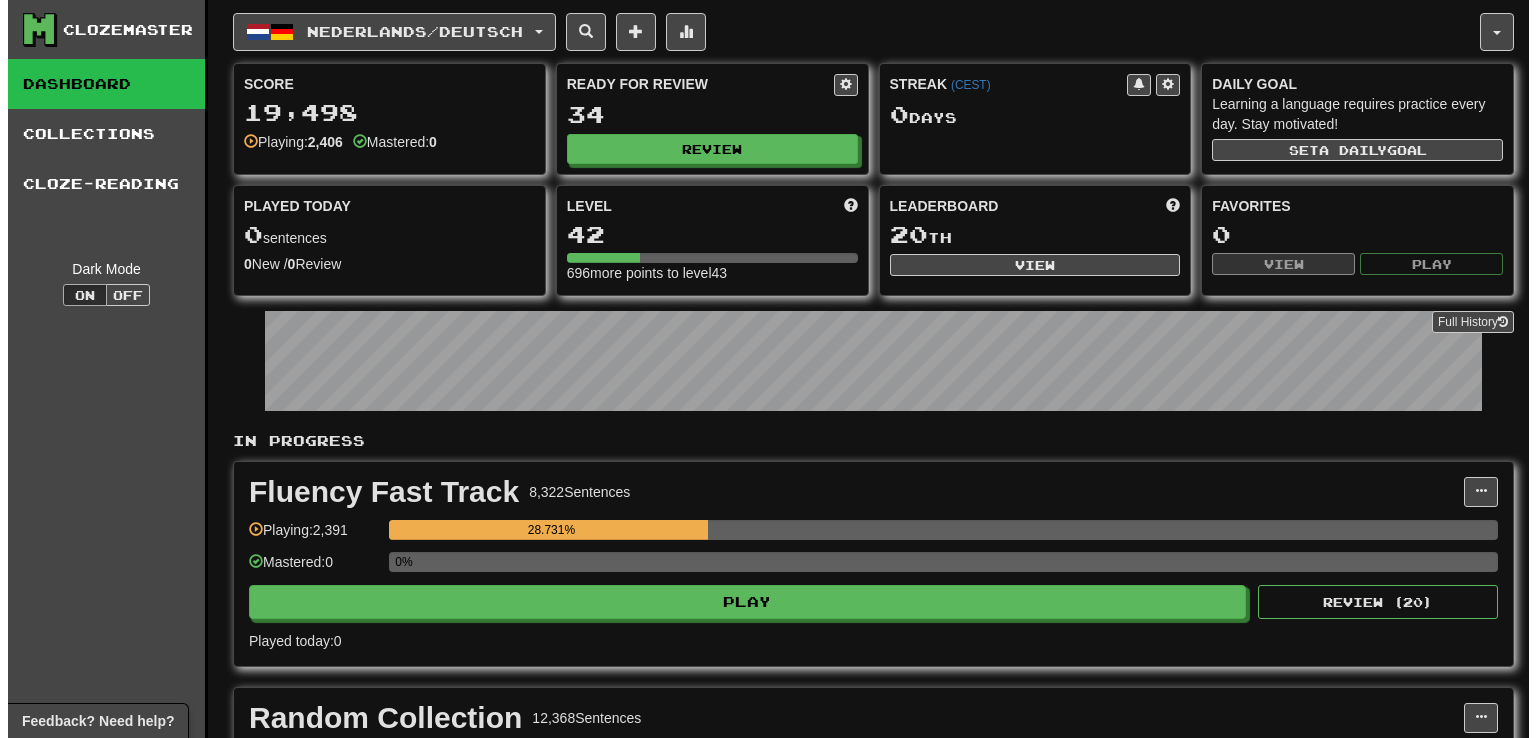 scroll, scrollTop: 0, scrollLeft: 0, axis: both 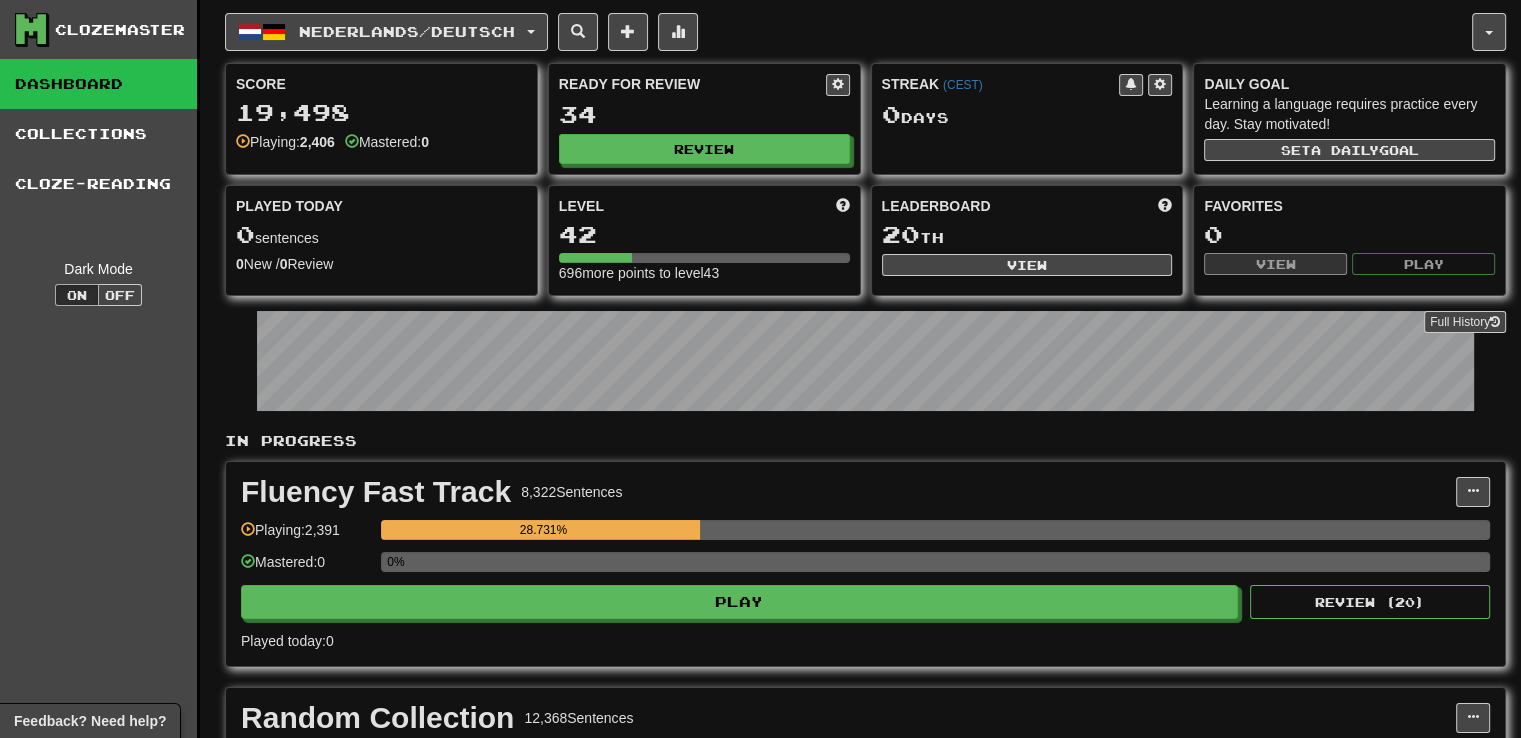 click on "Fluency Fast Track 8,322  Sentences Manage Sentences Unpin from Dashboard  Playing:  2,391 28.731%  Mastered:  0 0% Play Review ( 20 ) Played today:  0" at bounding box center [865, 564] 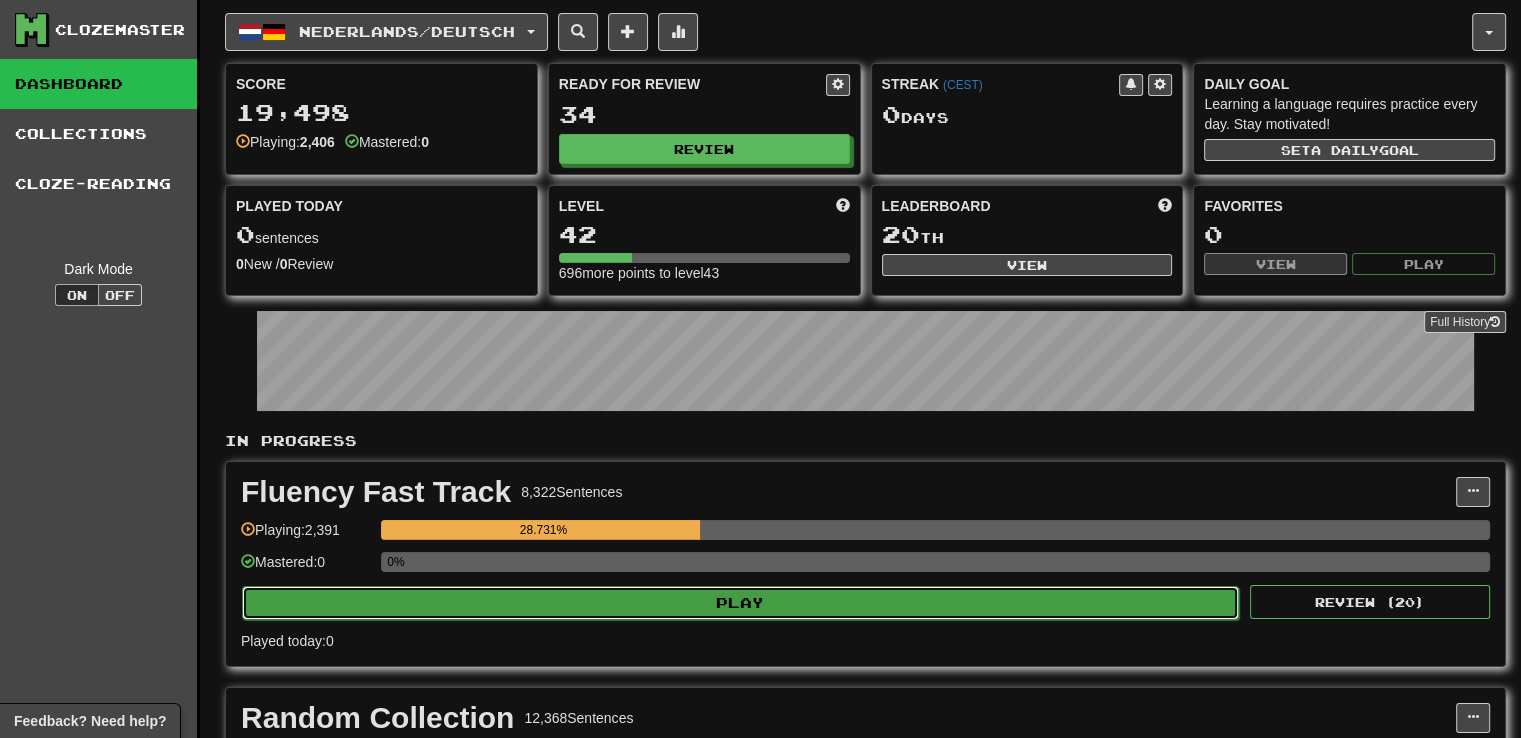 click on "Play" at bounding box center (740, 603) 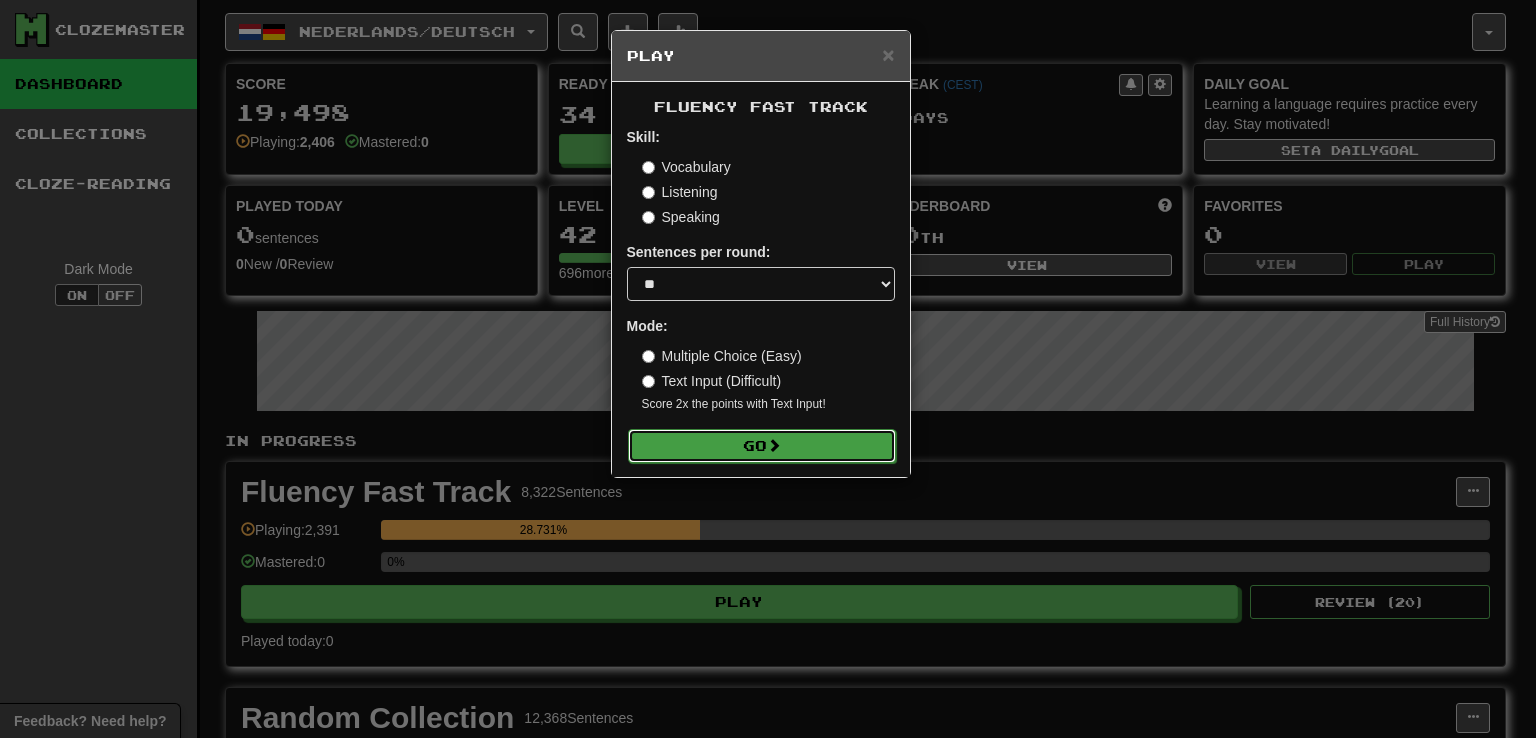 click on "Go" at bounding box center (762, 446) 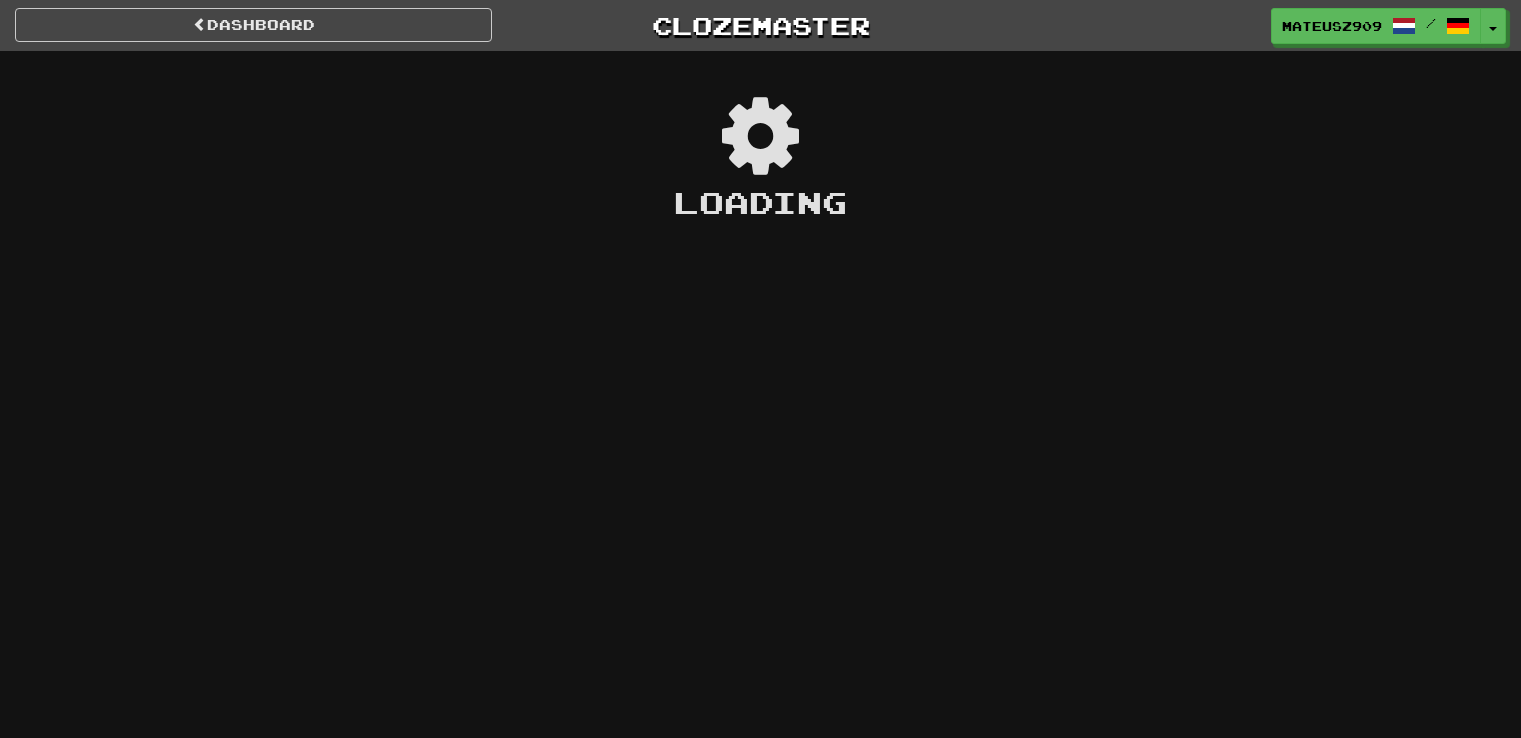scroll, scrollTop: 0, scrollLeft: 0, axis: both 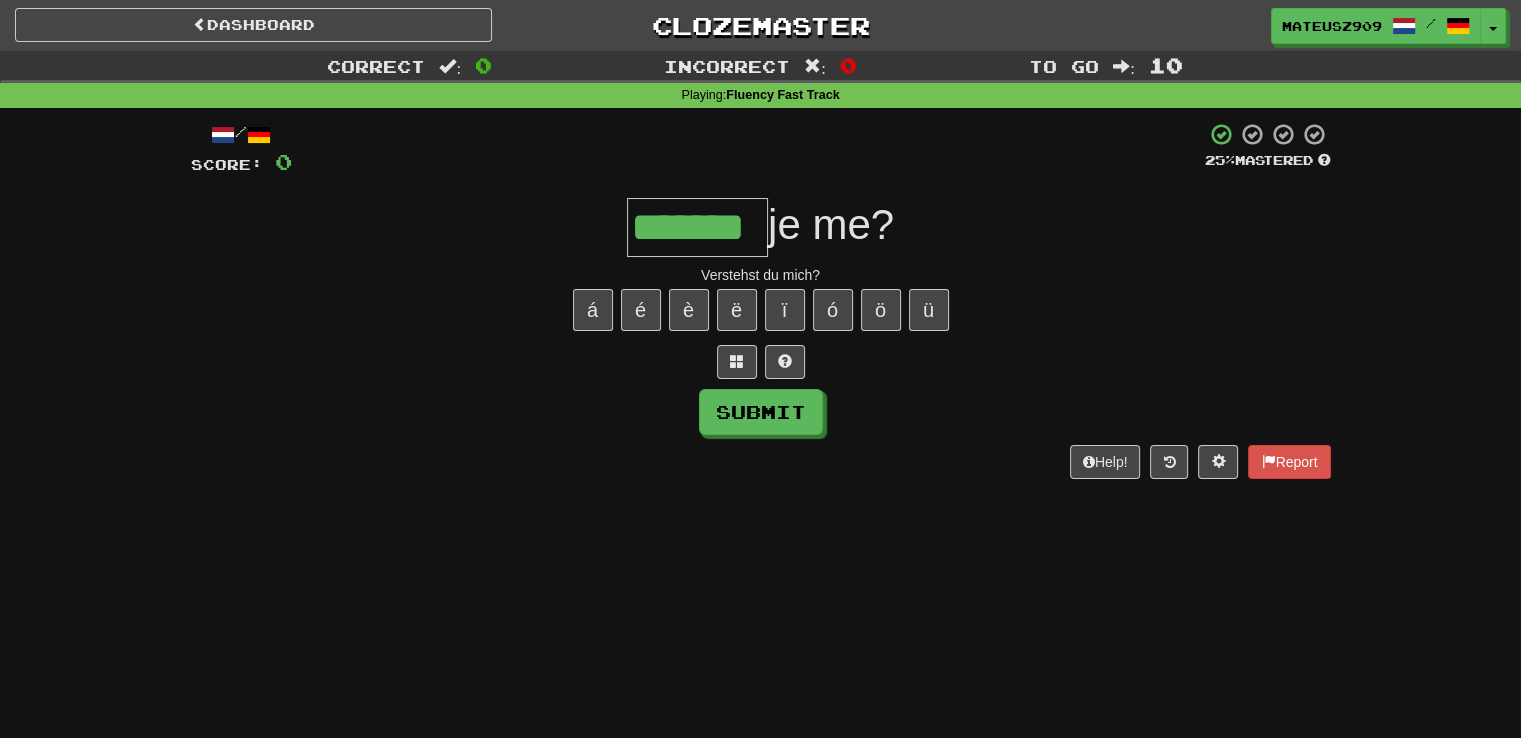 type on "*******" 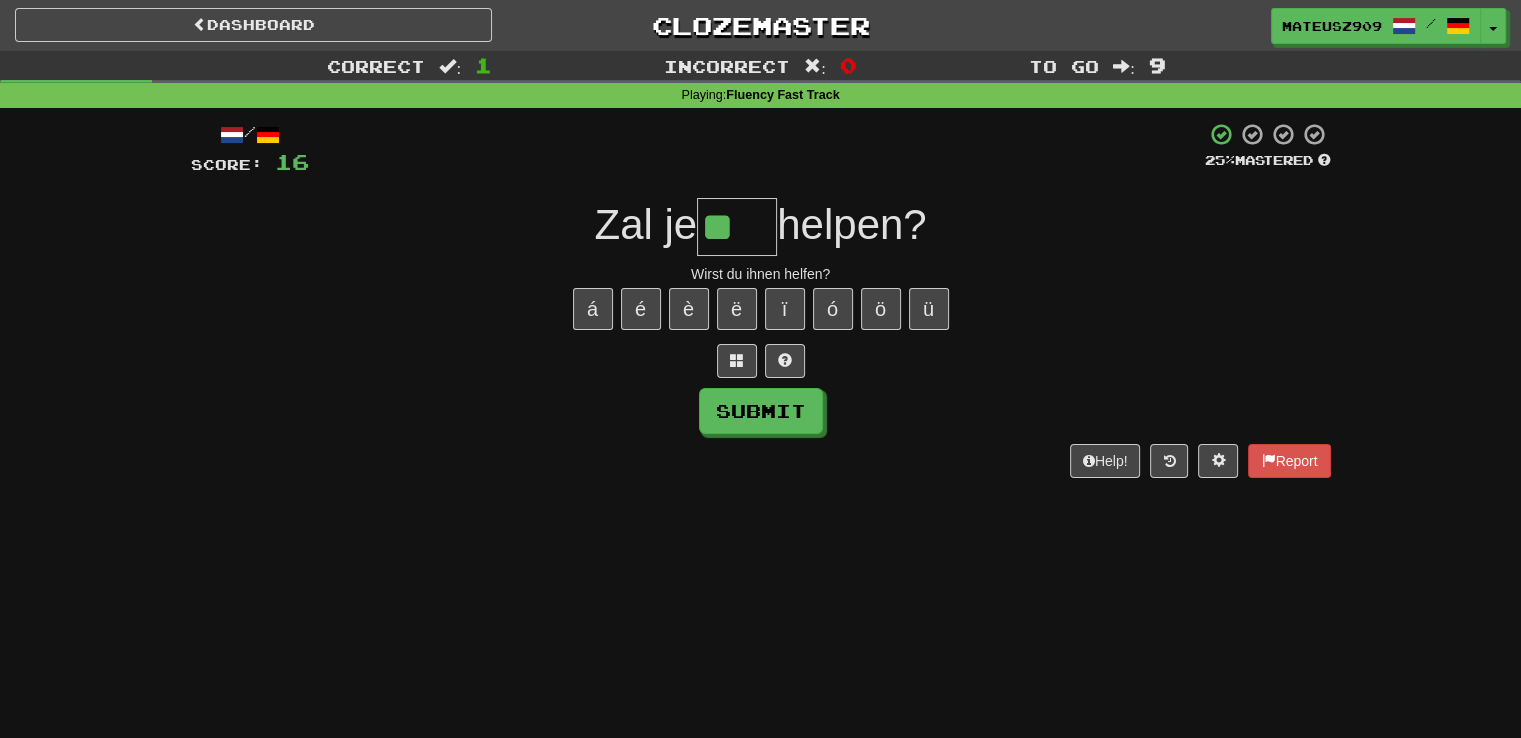 scroll, scrollTop: 0, scrollLeft: 0, axis: both 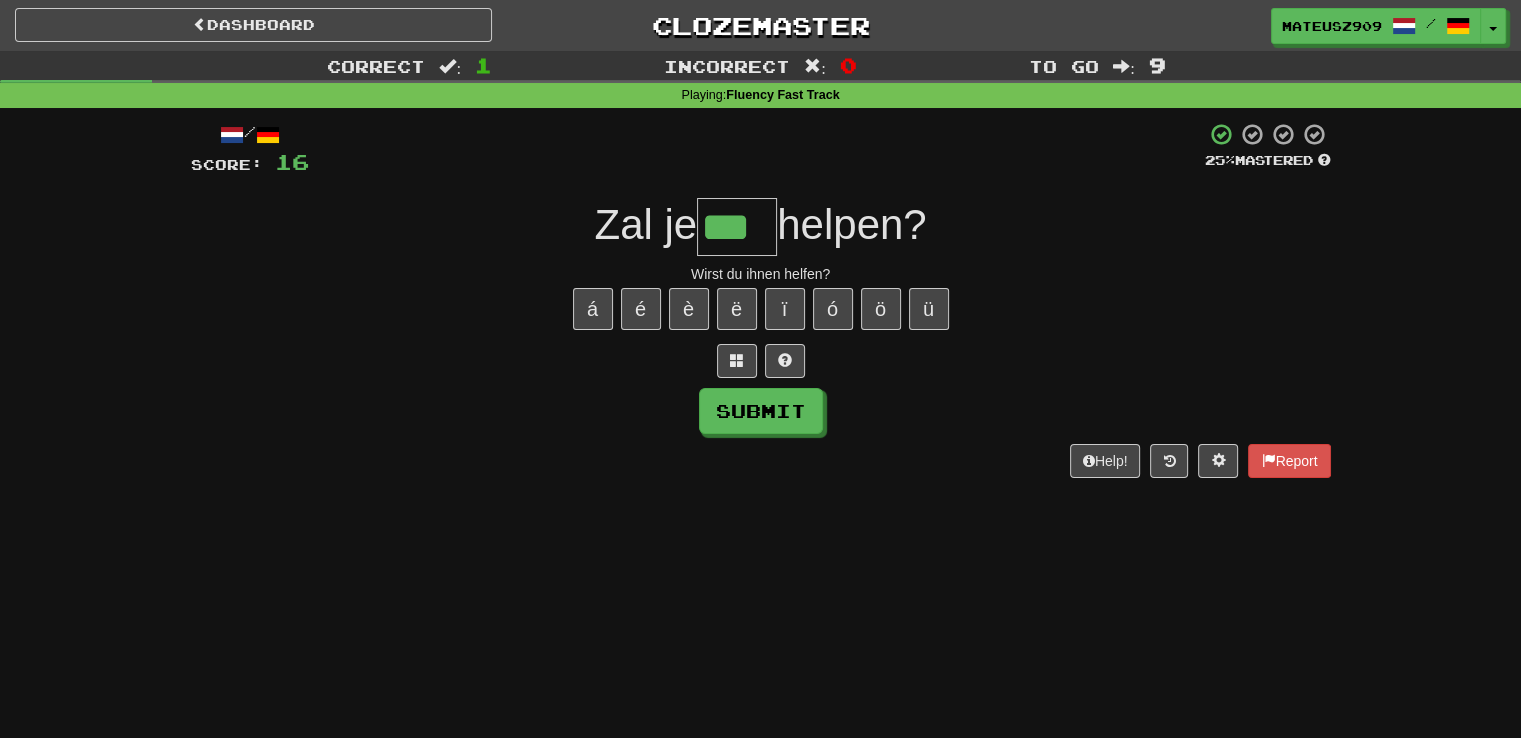 type on "***" 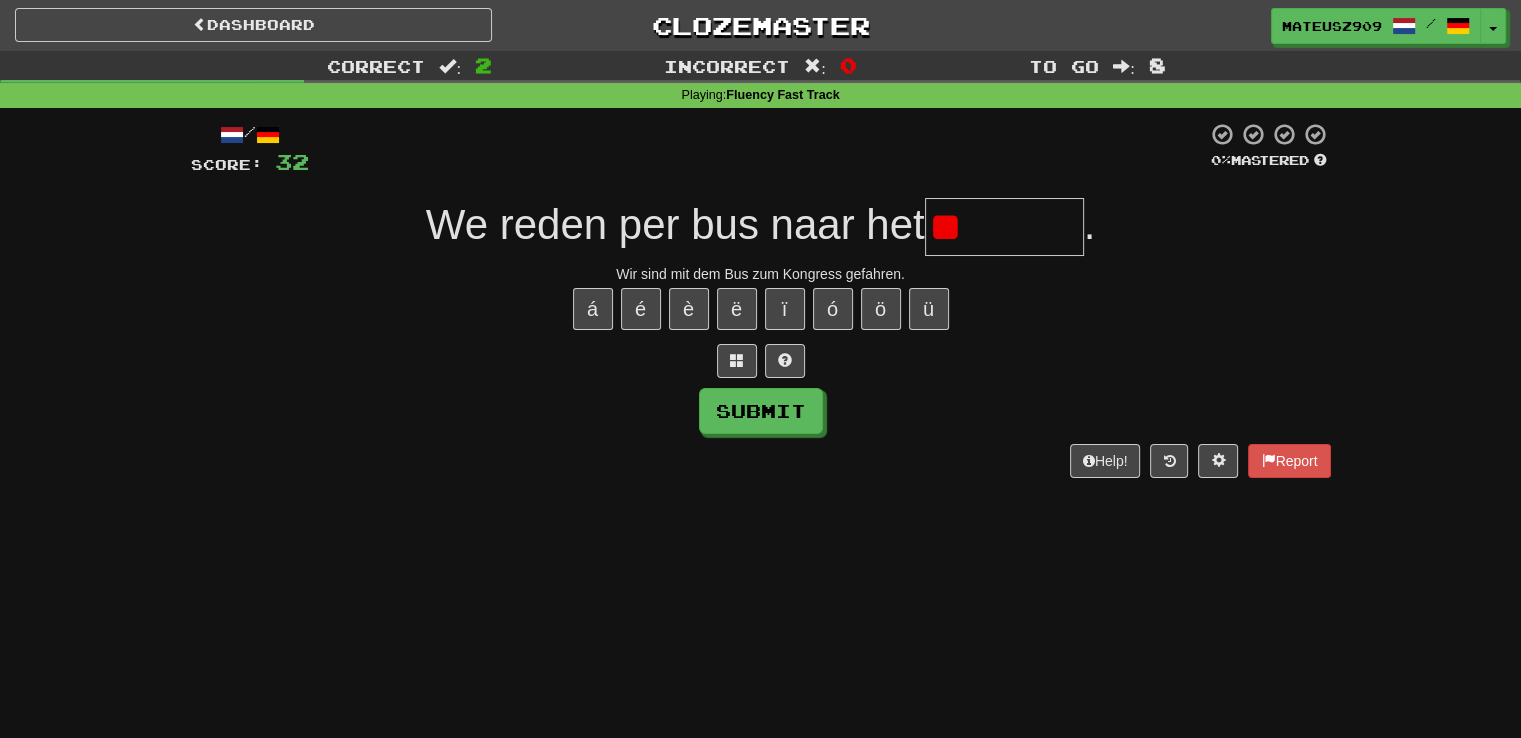 type on "*" 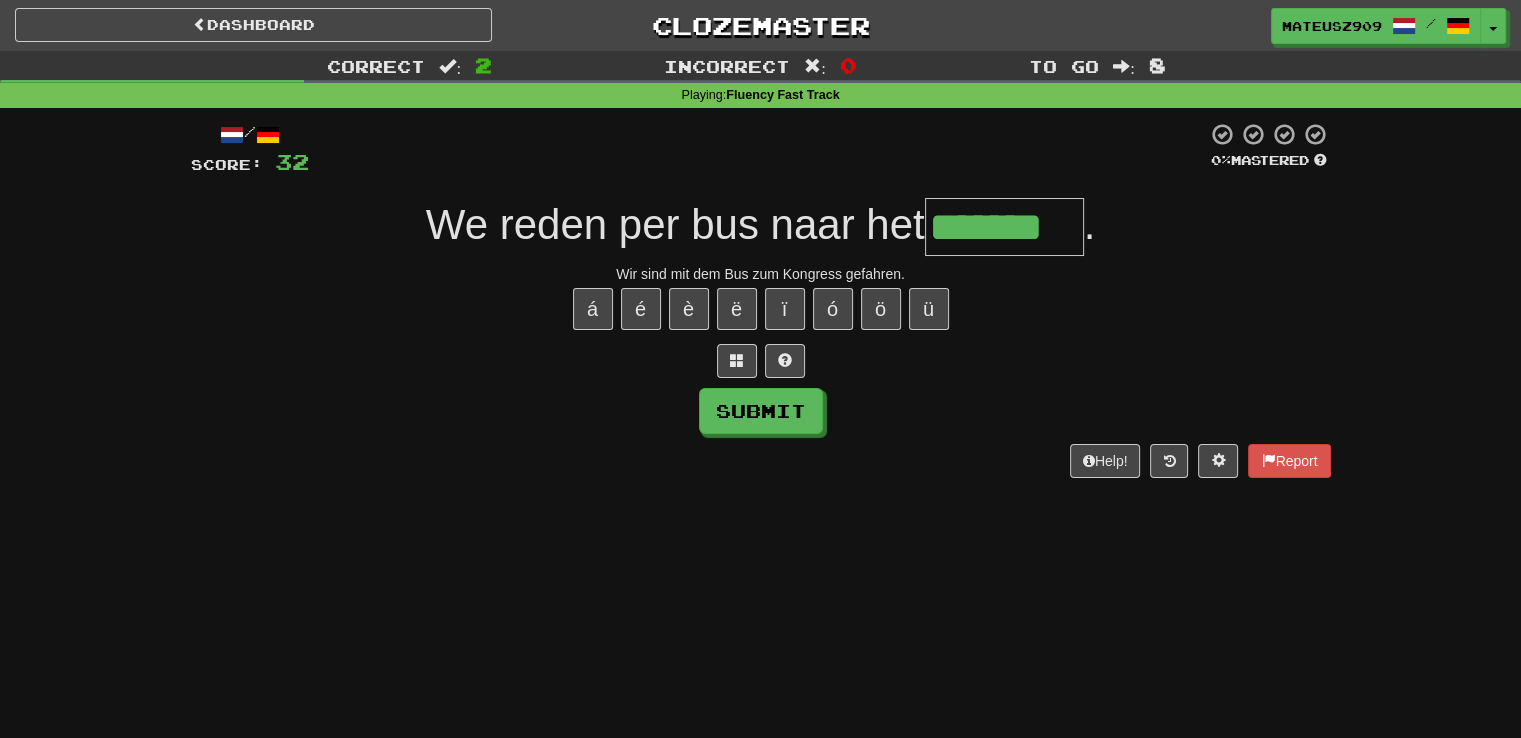 type on "*******" 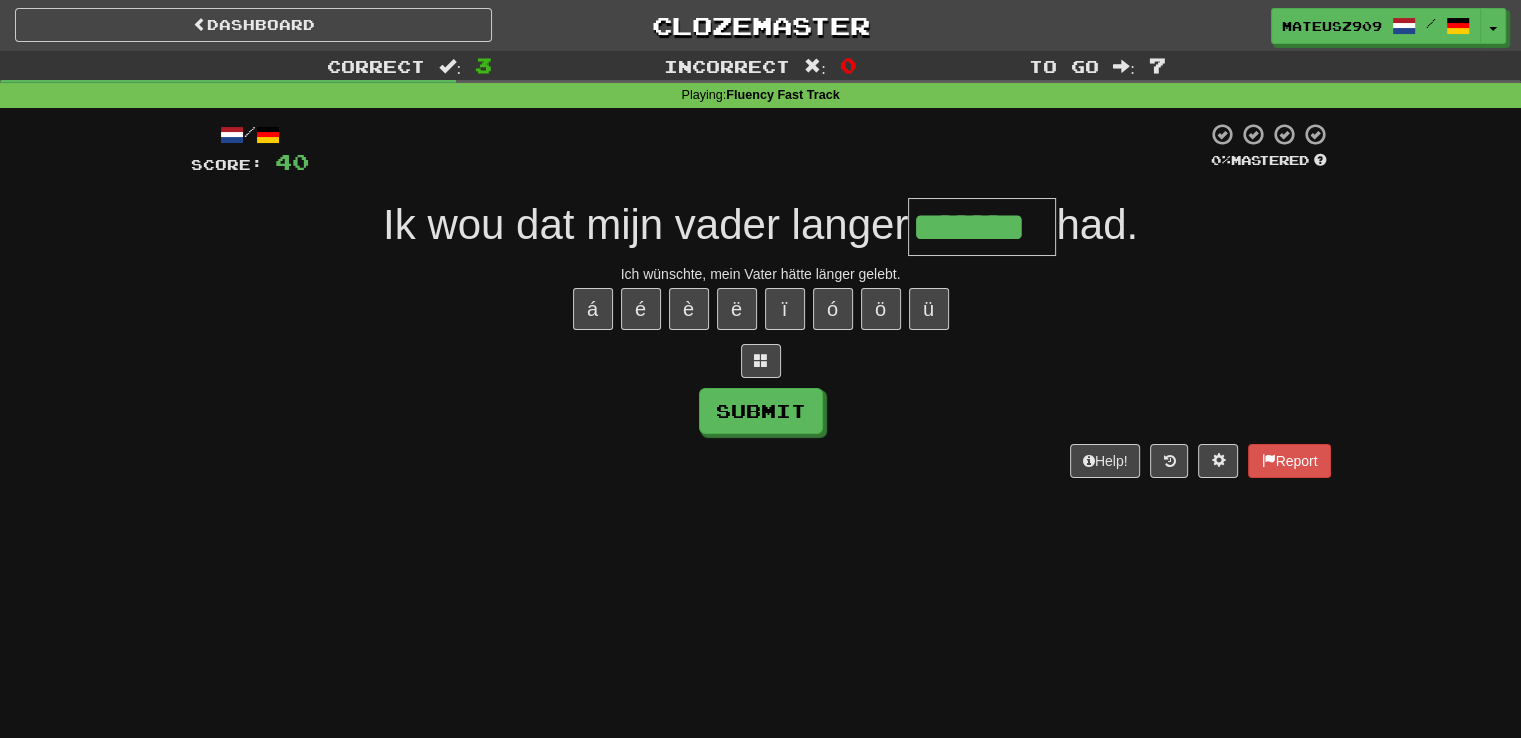 type on "*******" 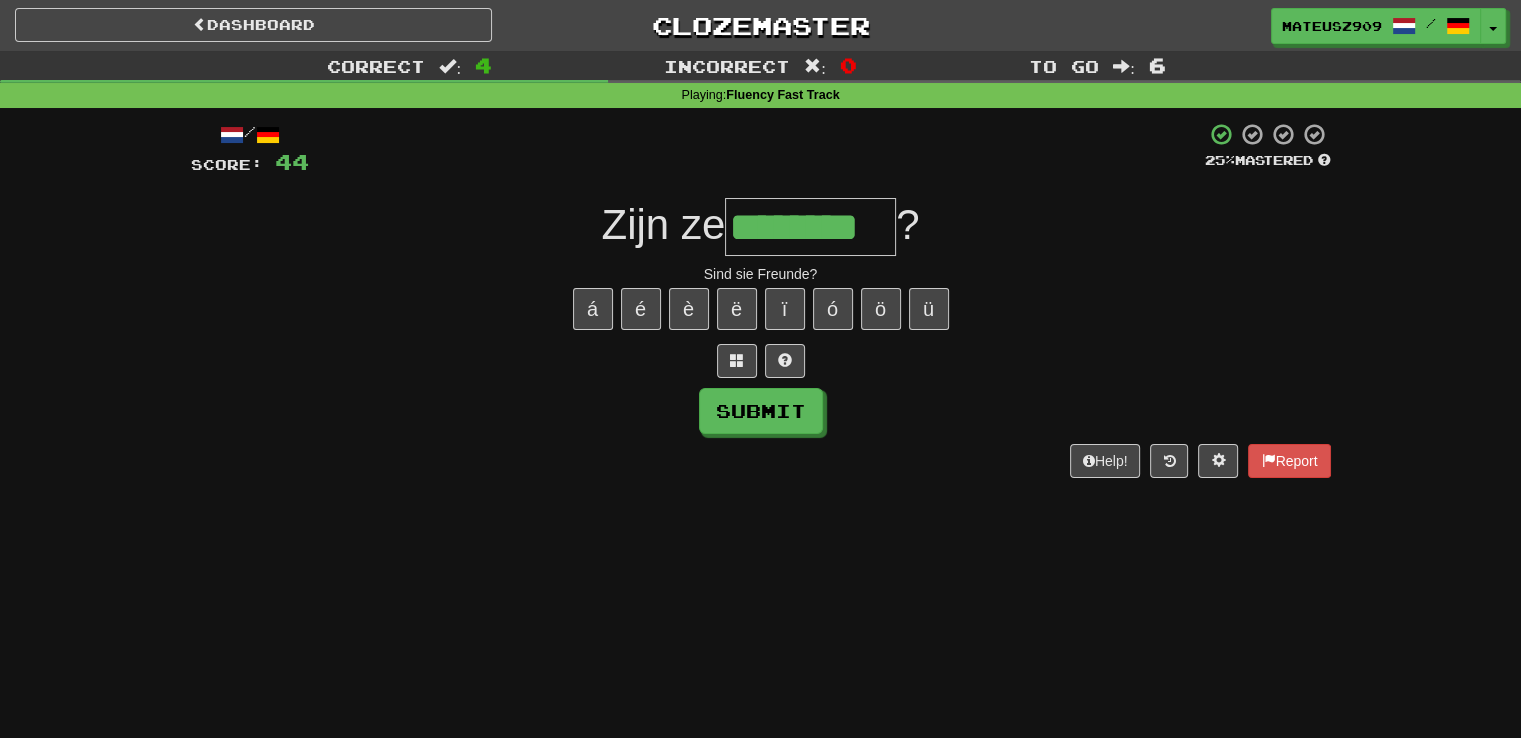 type on "********" 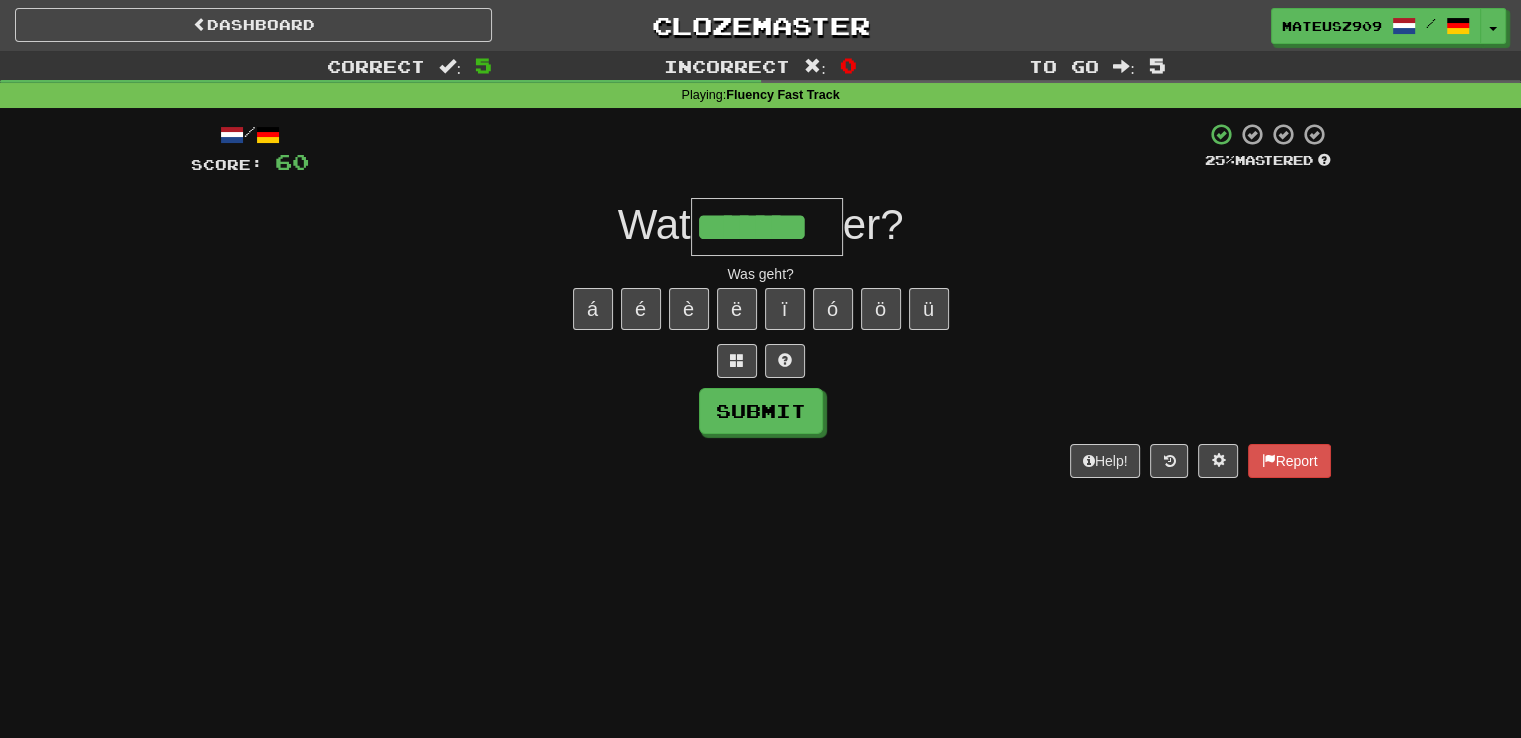 type on "*******" 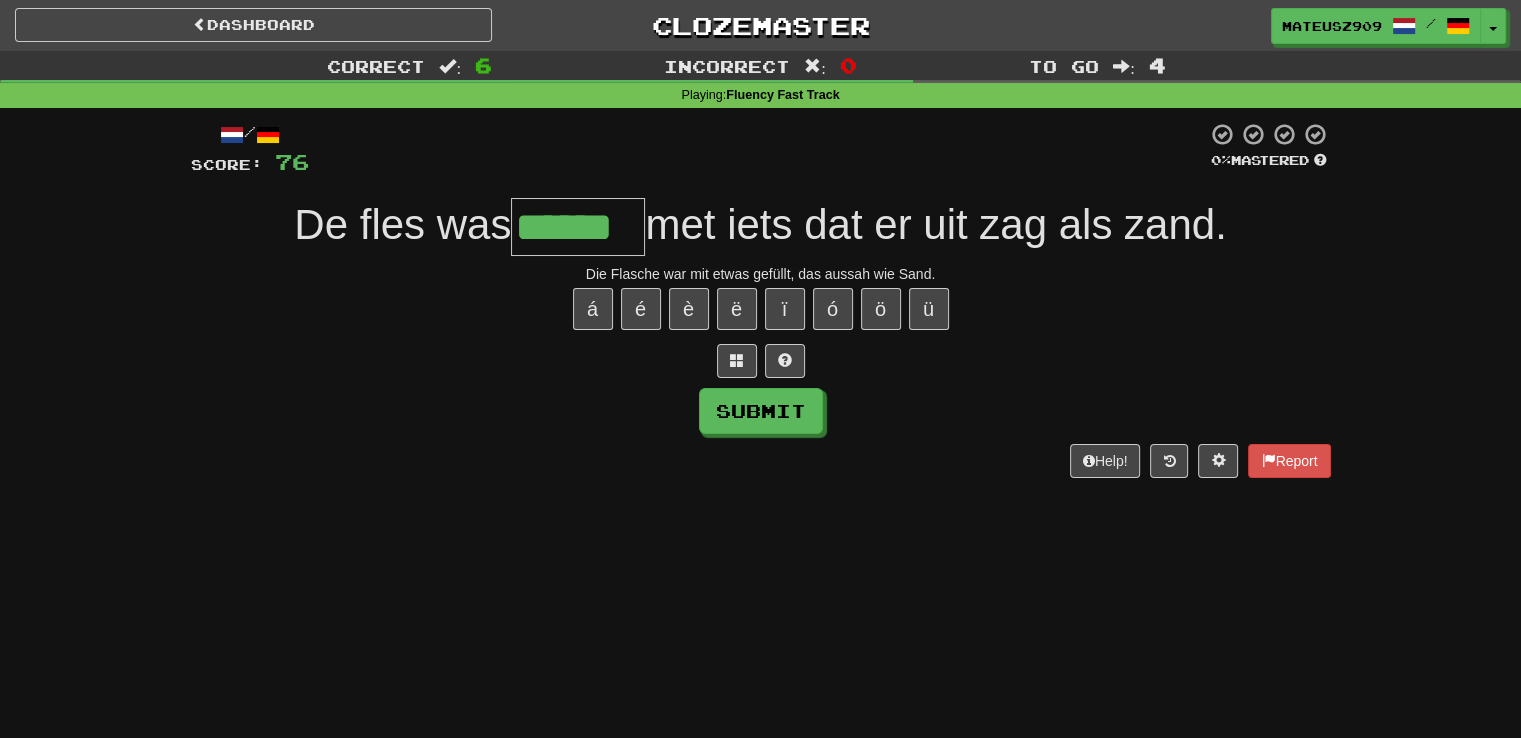 type on "******" 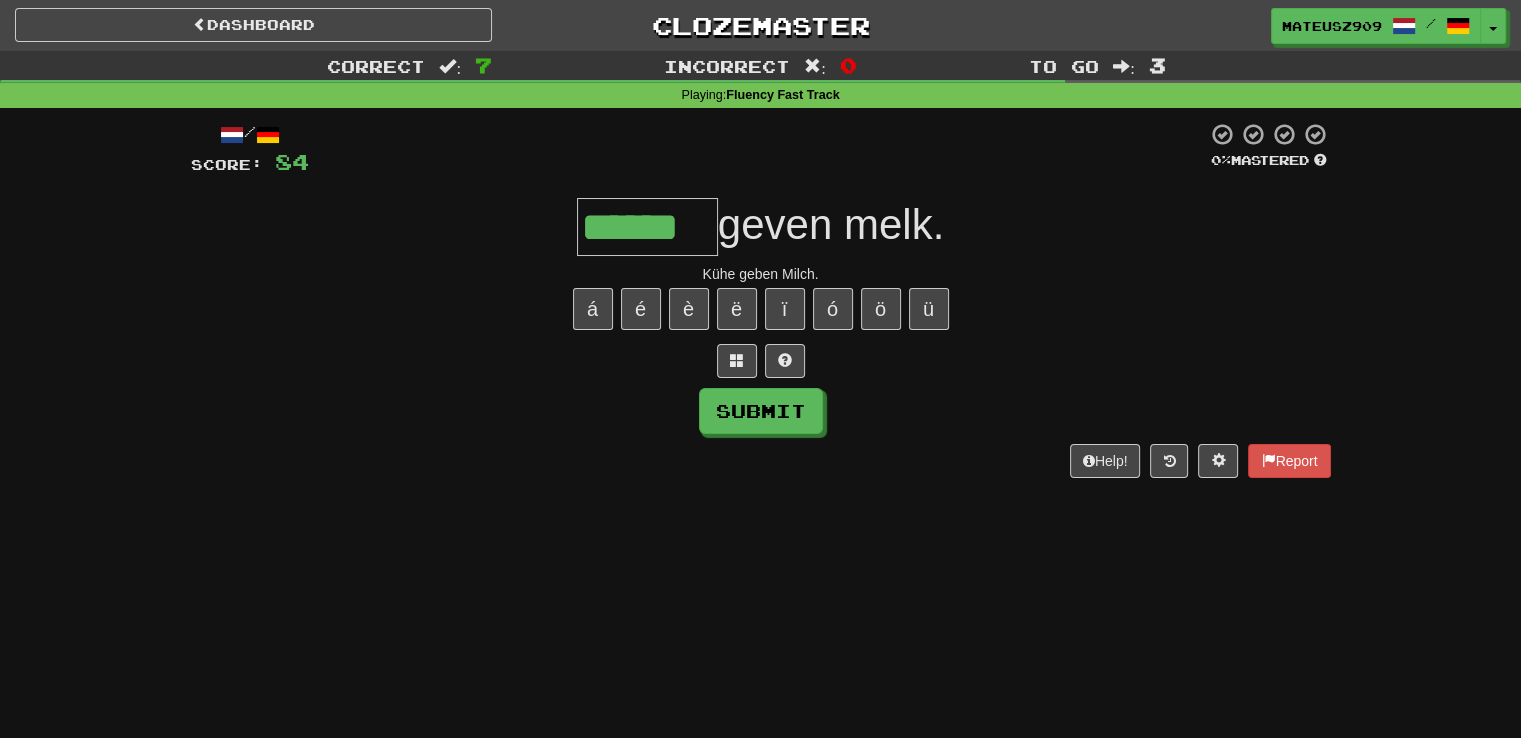 type on "******" 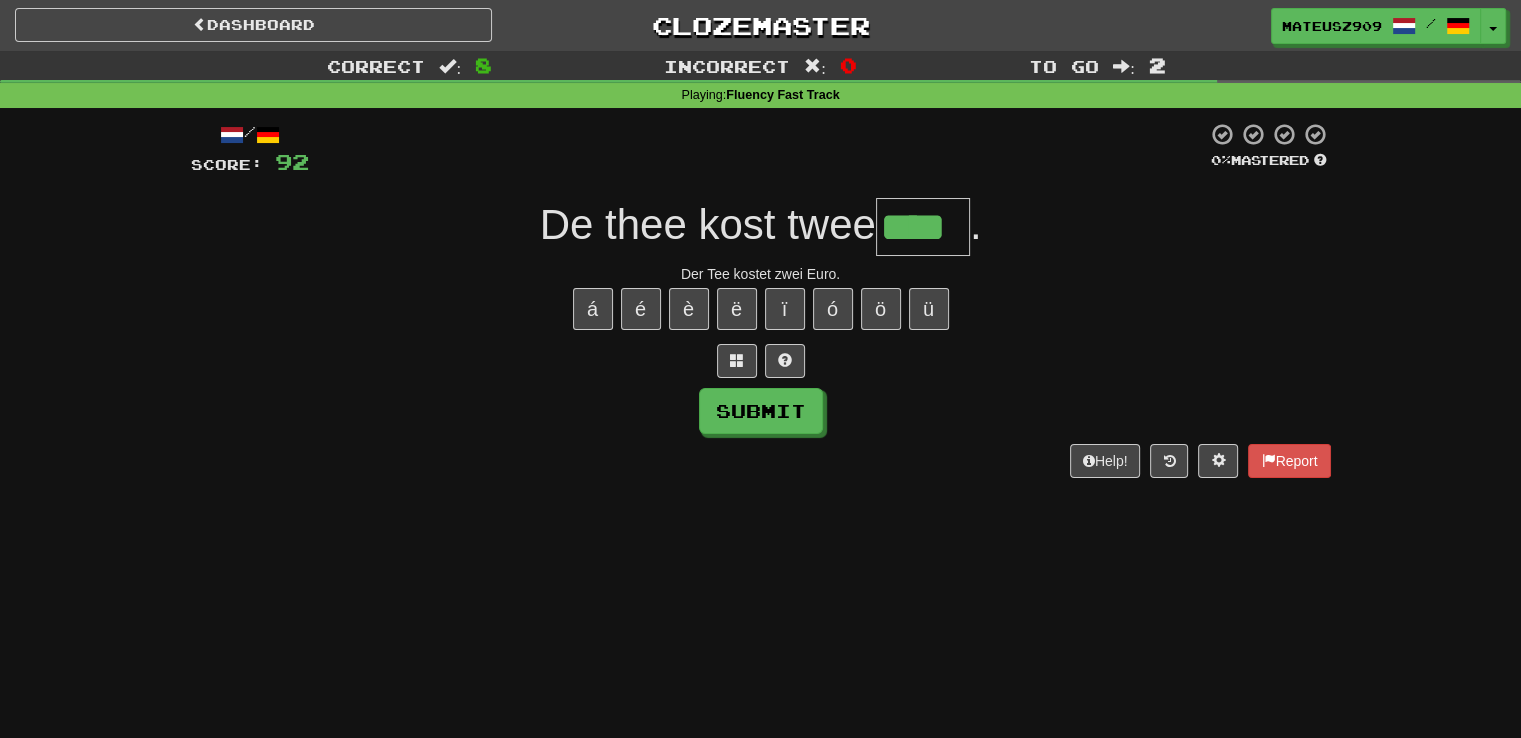 type on "****" 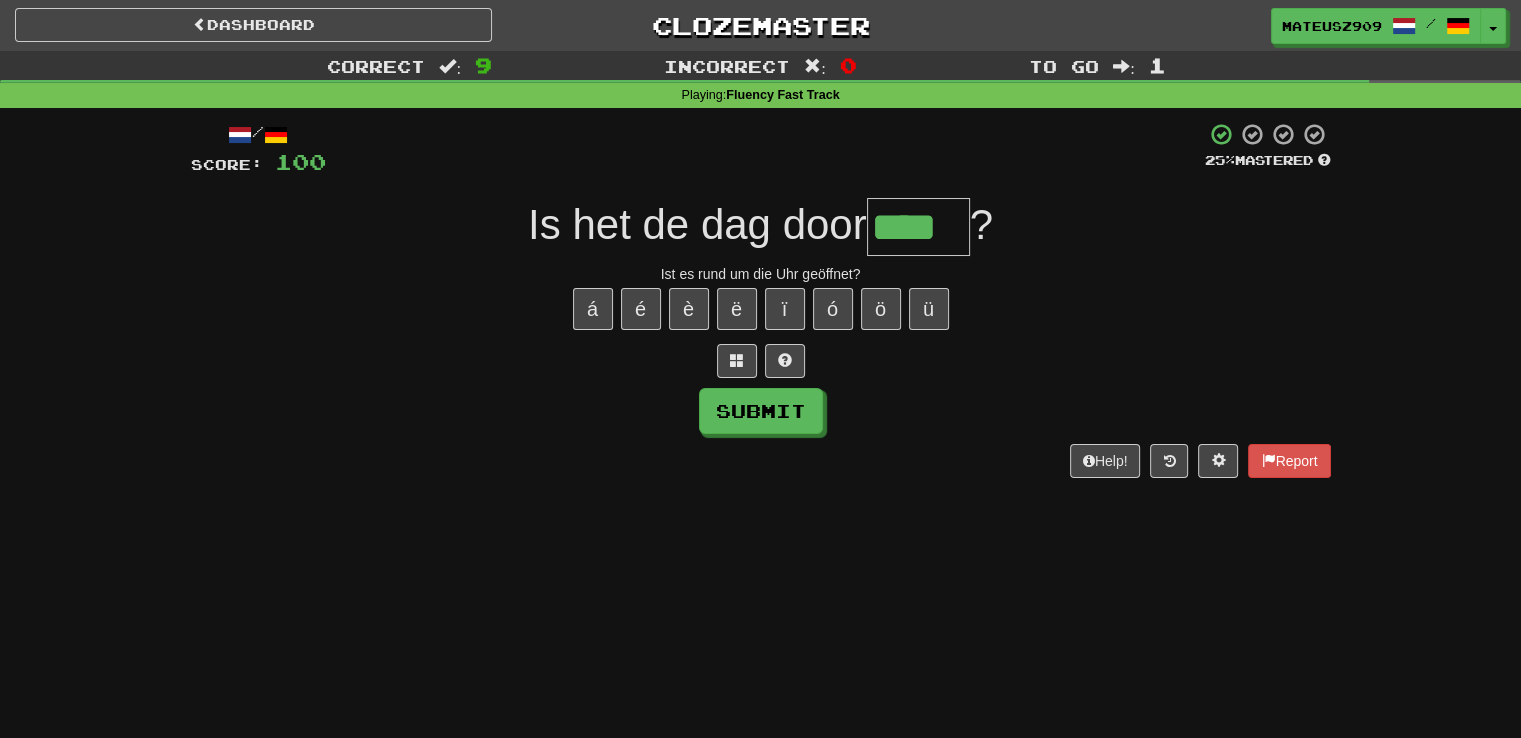 type on "****" 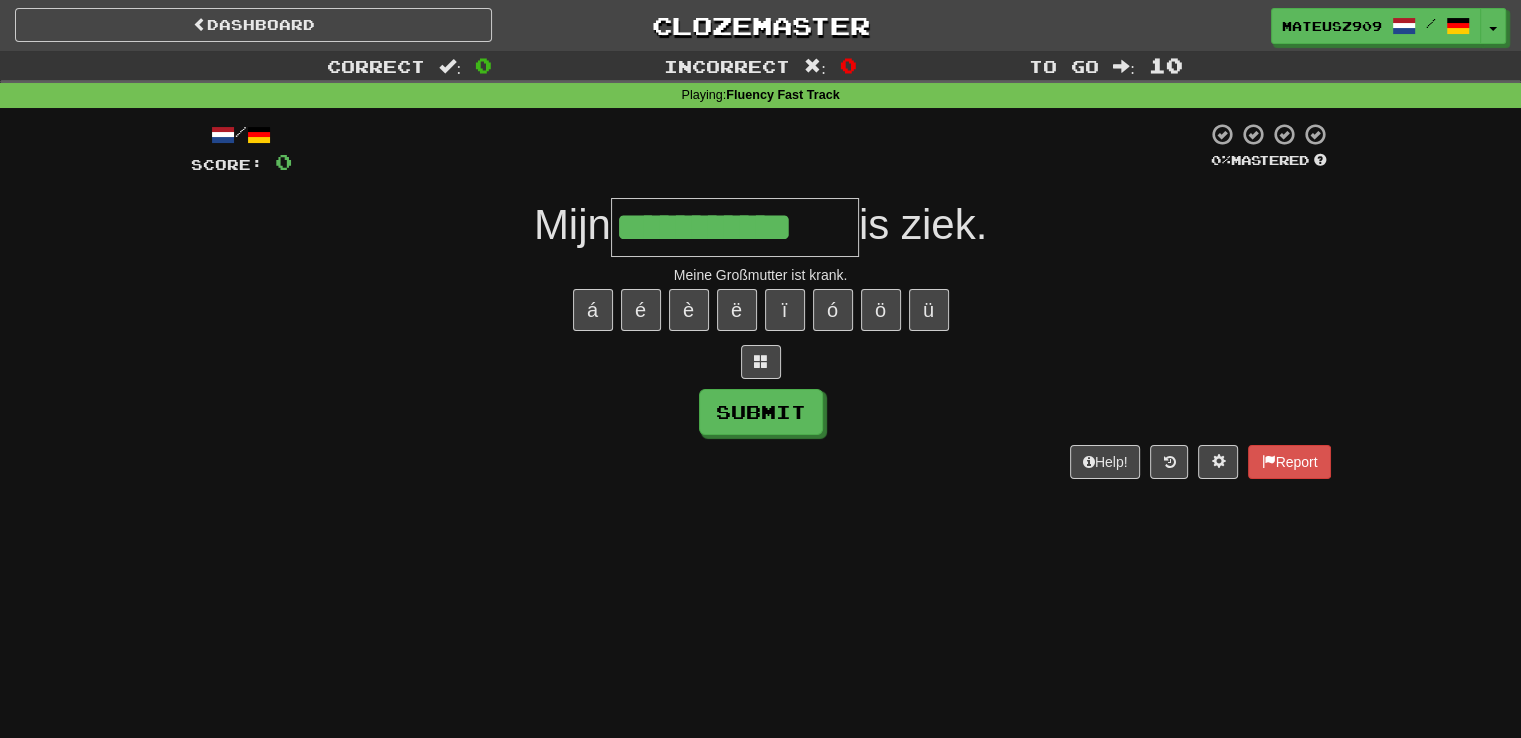 type on "**********" 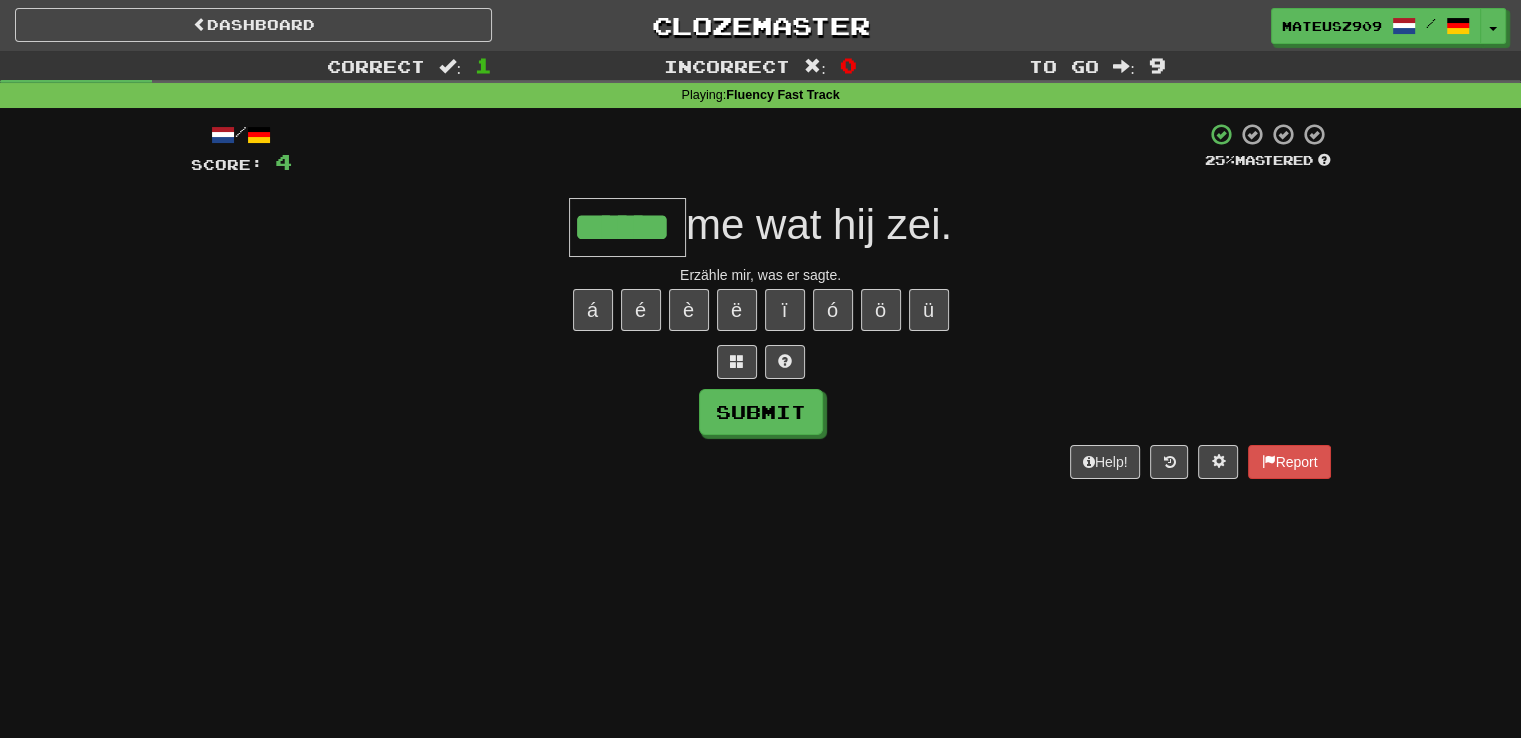 type on "******" 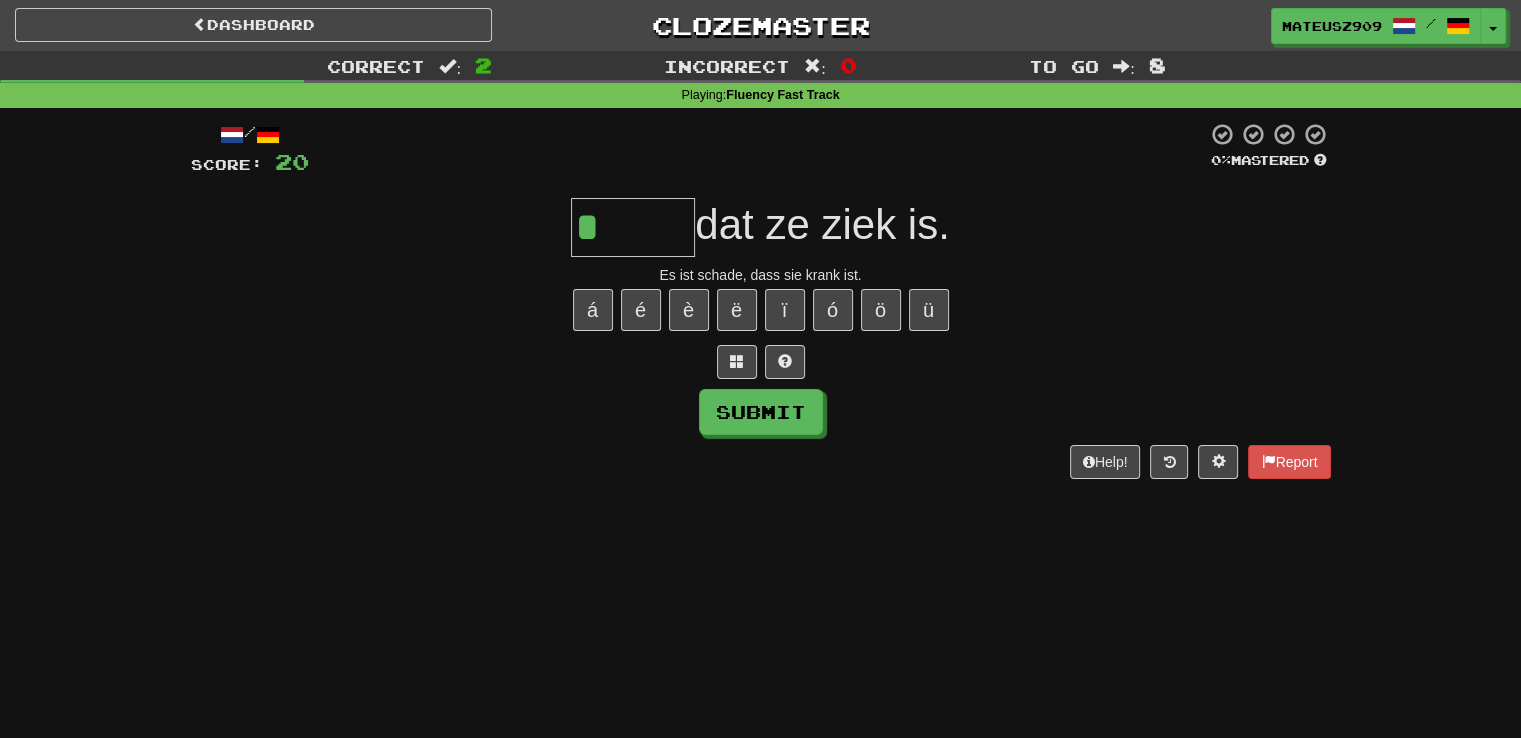 type on "*******" 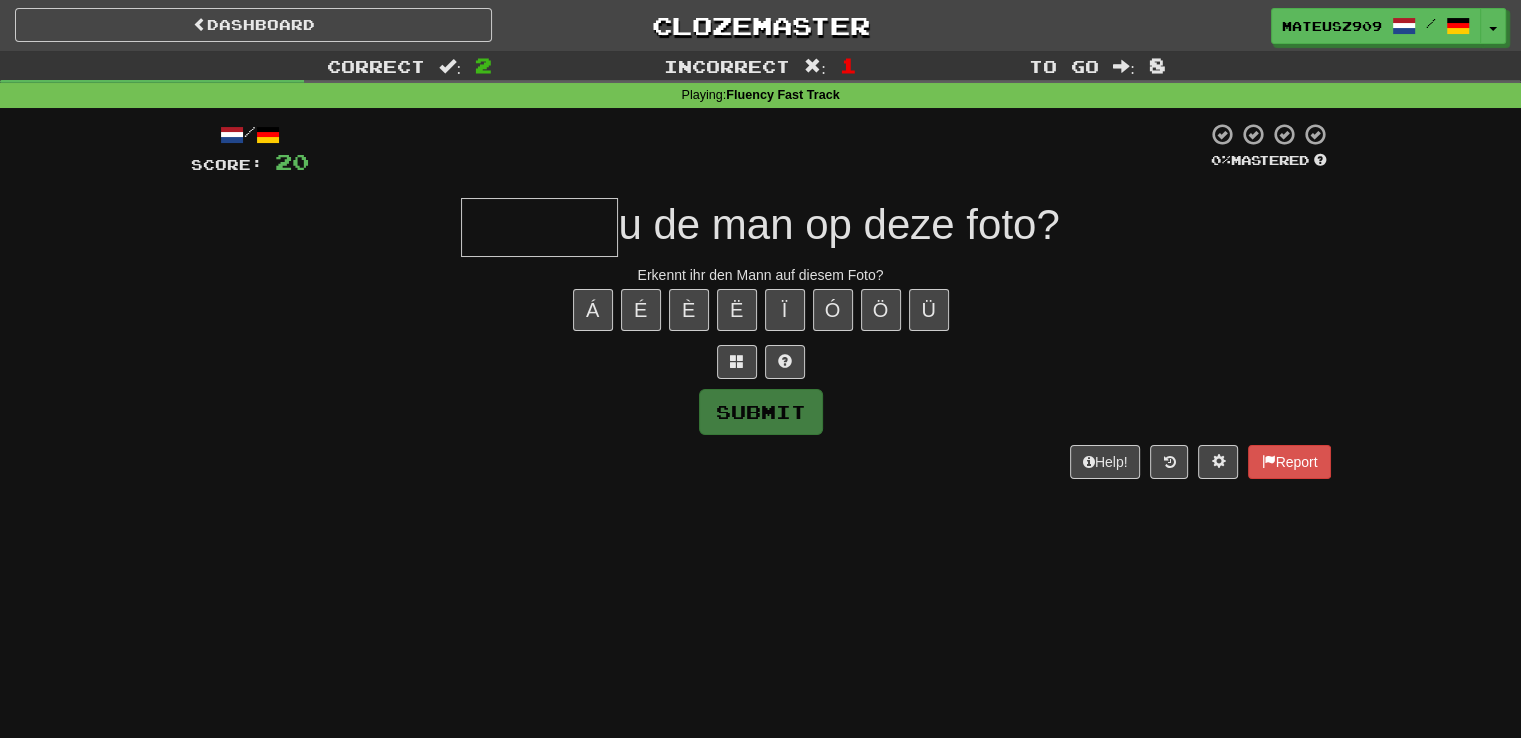 type on "*" 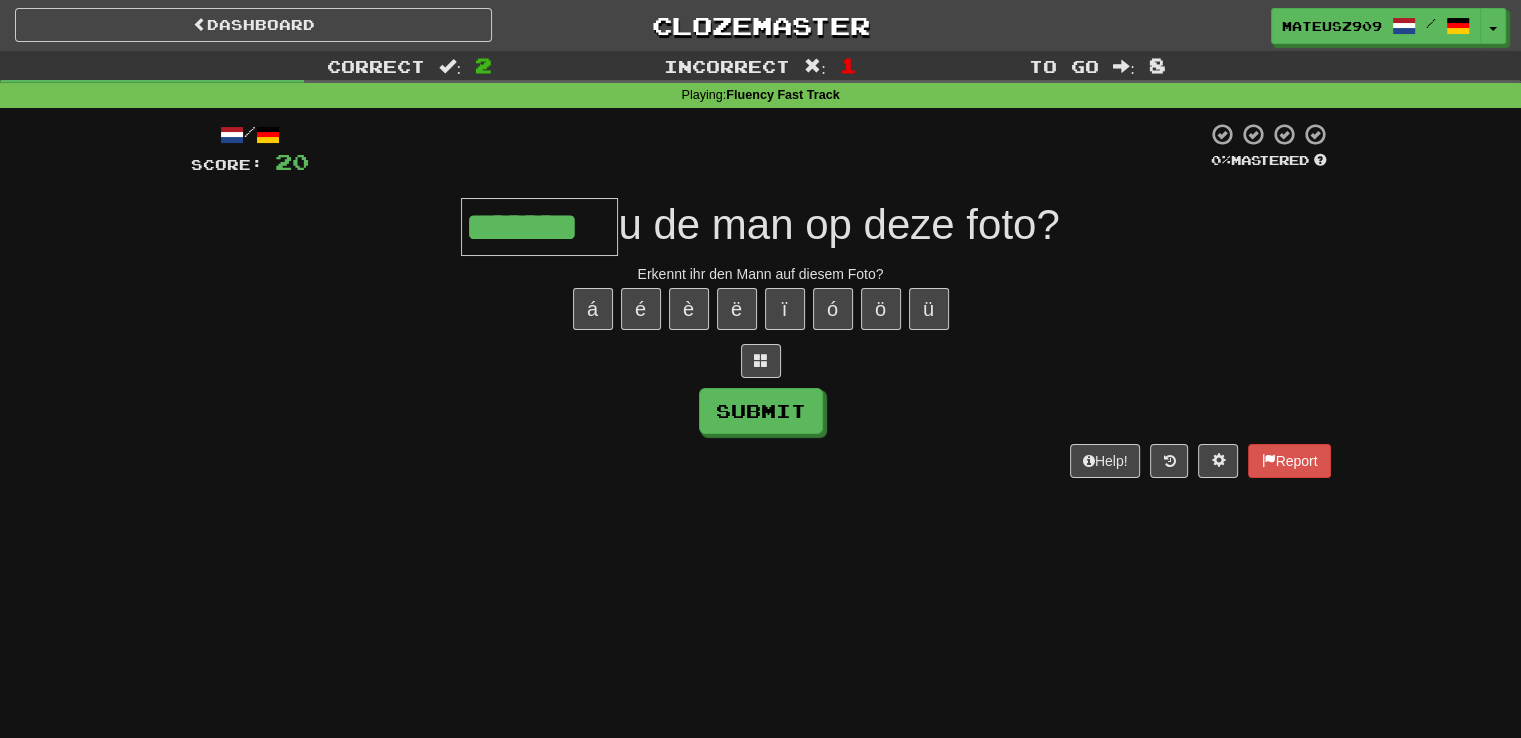 scroll, scrollTop: 0, scrollLeft: 0, axis: both 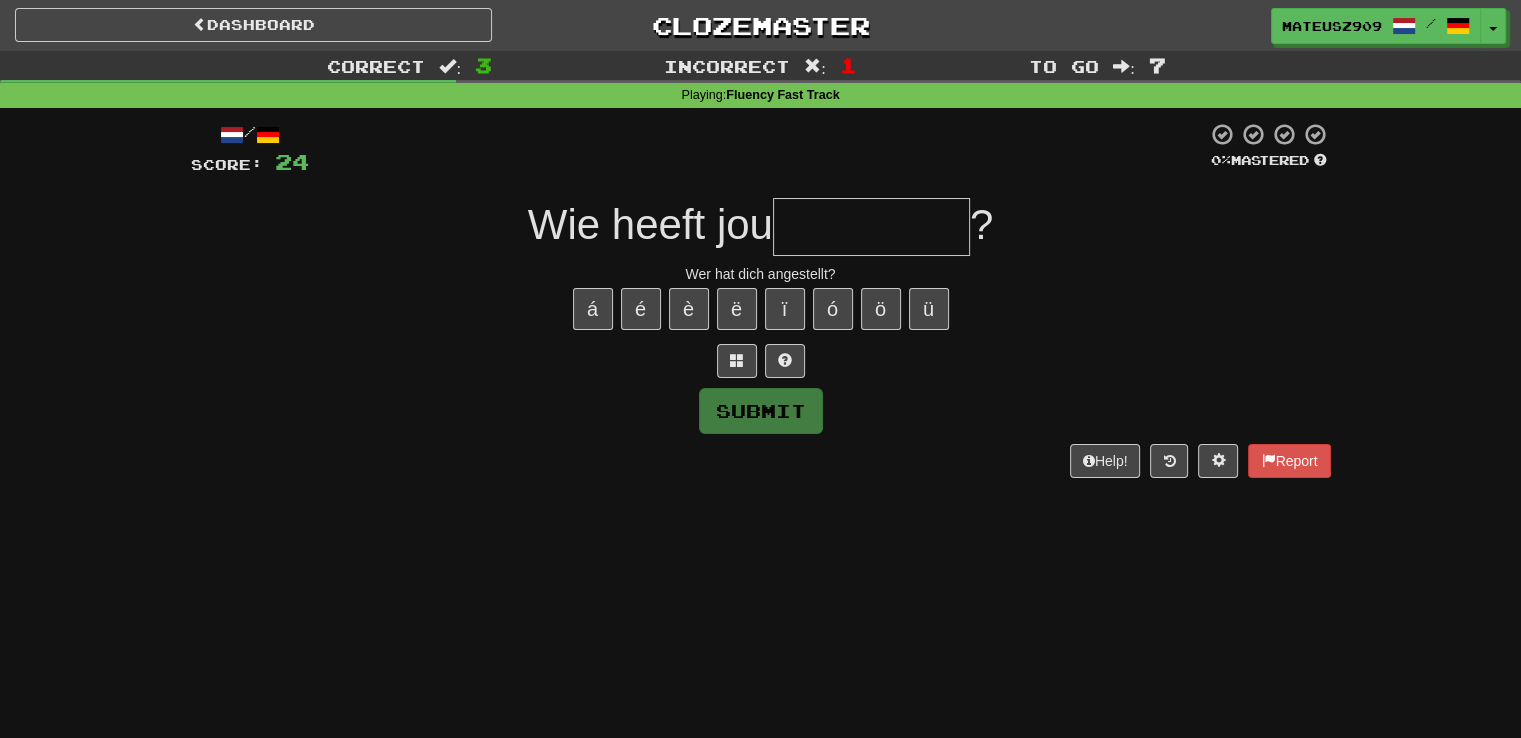 type on "*********" 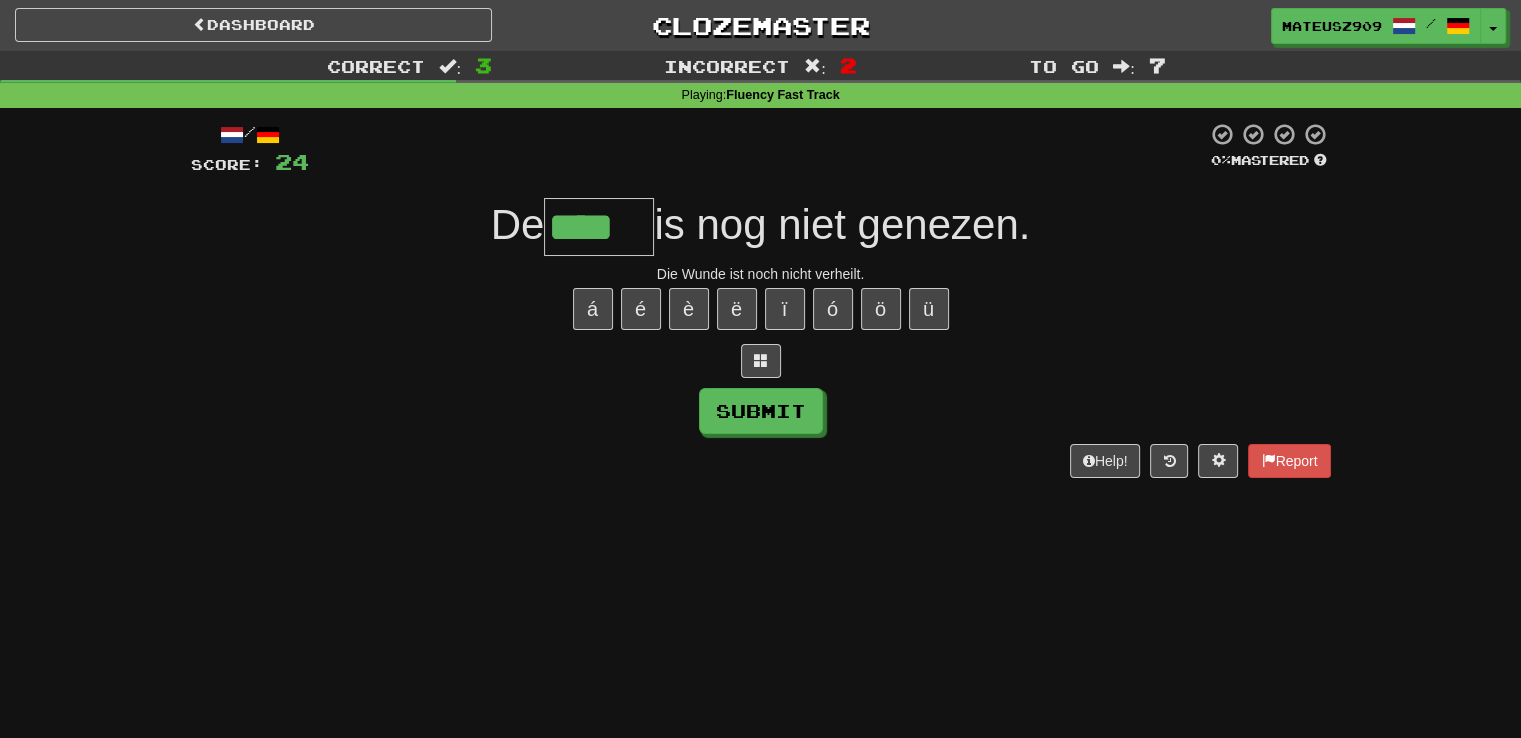 type on "****" 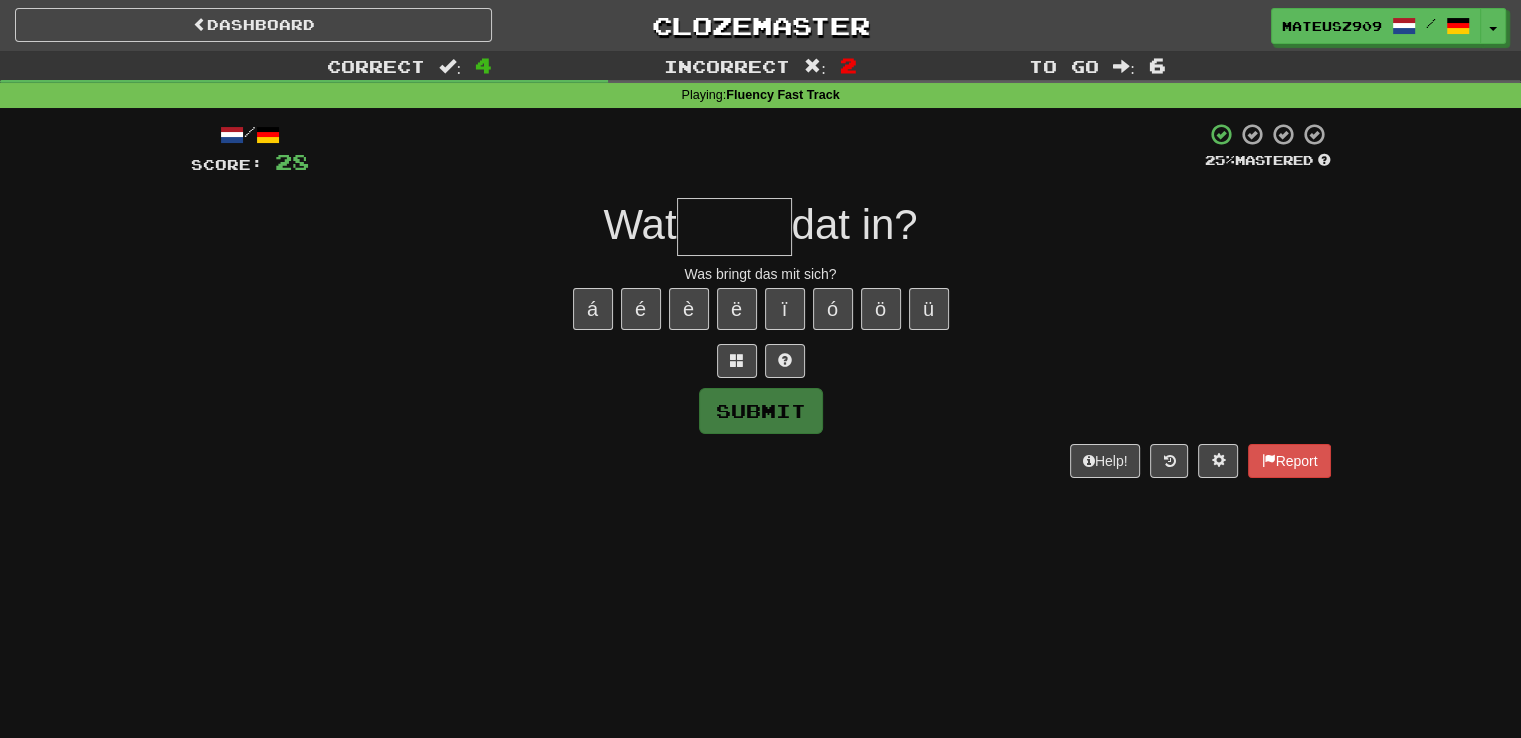type on "*" 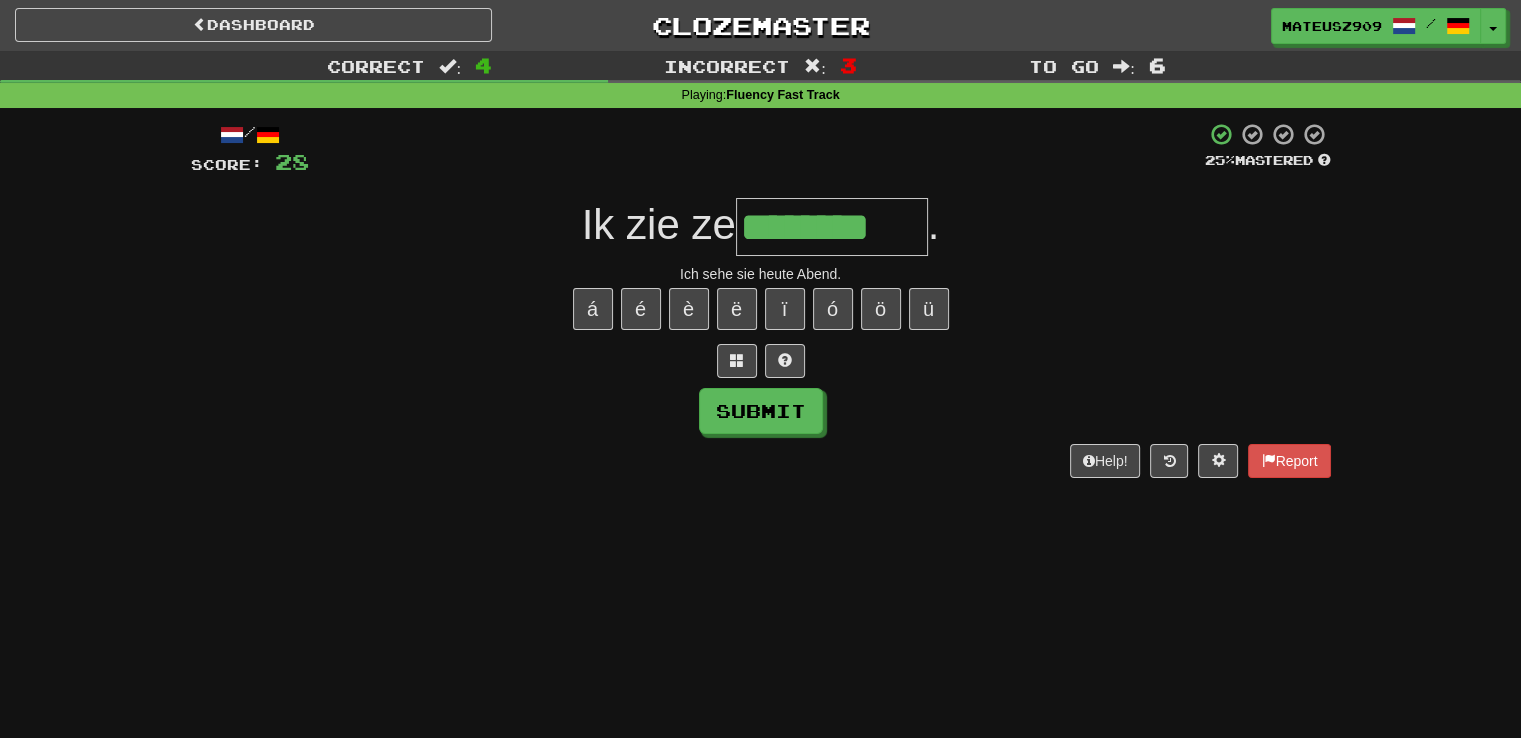 type on "********" 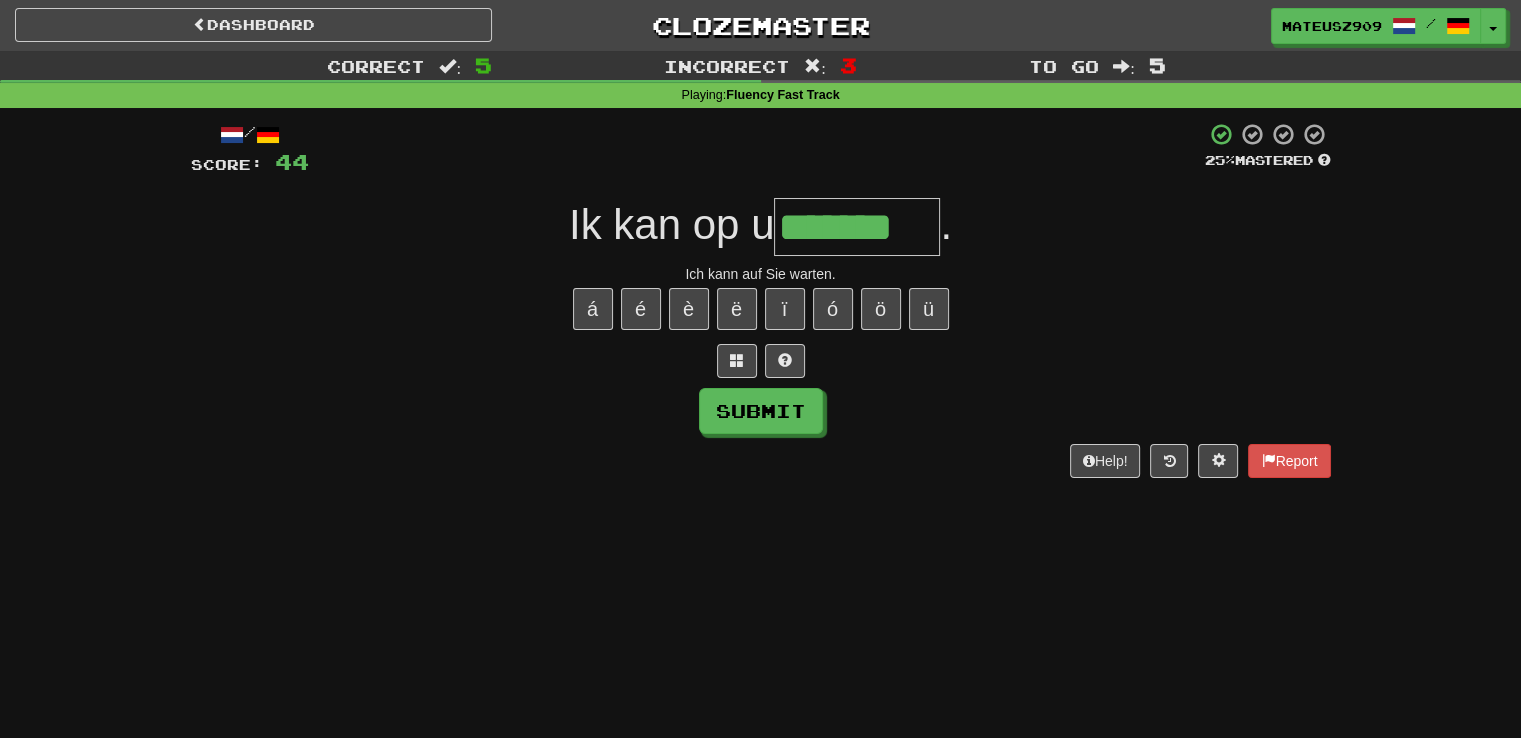 type on "*******" 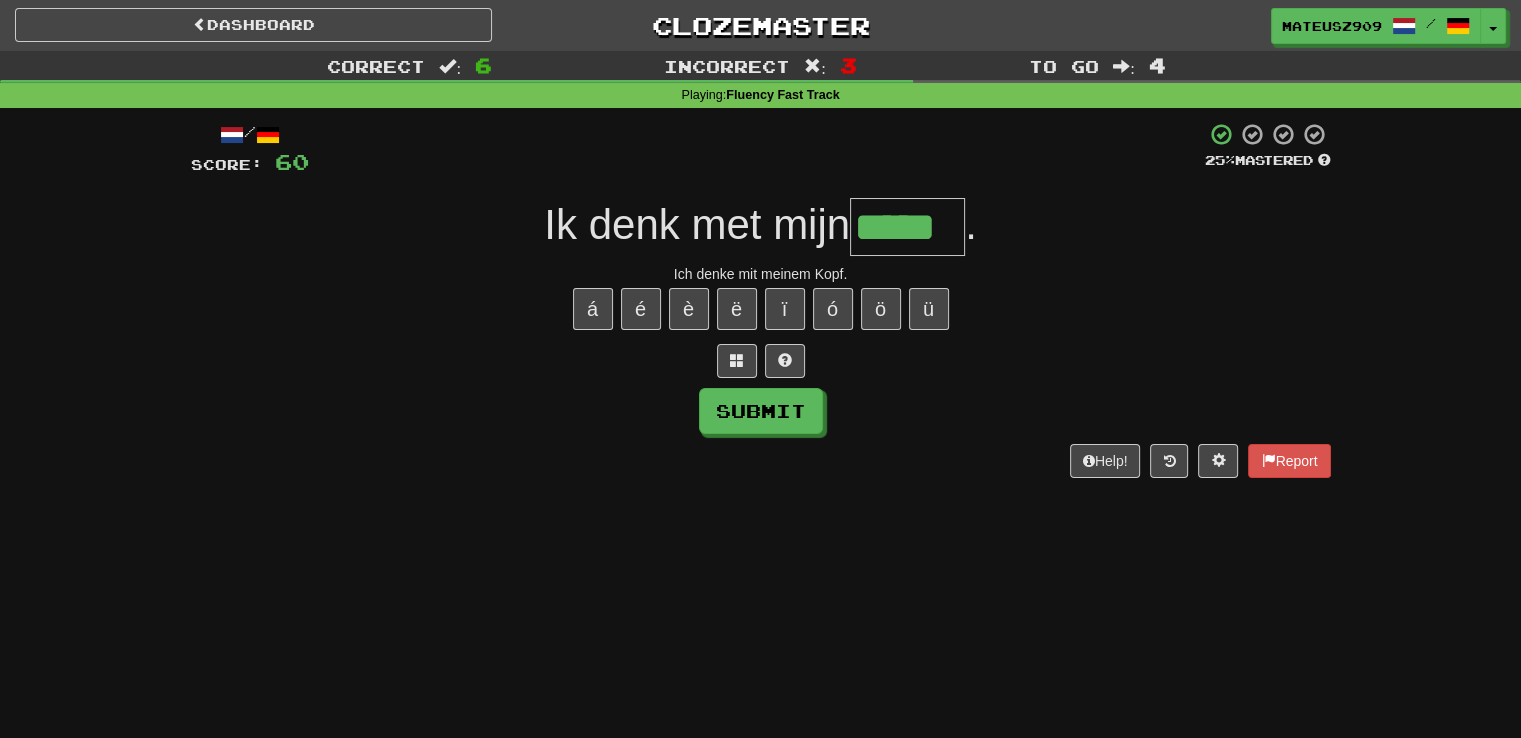 type on "*****" 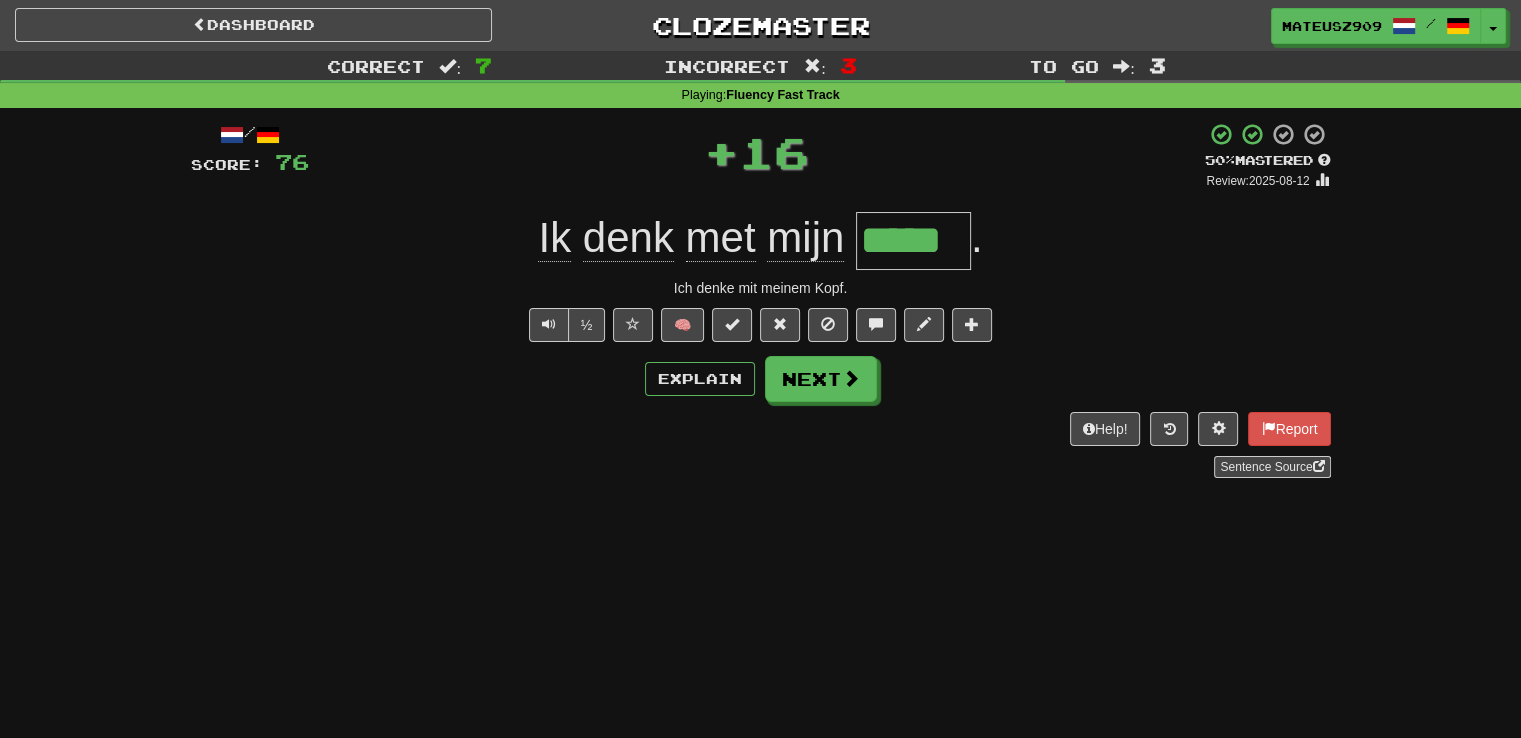 type 